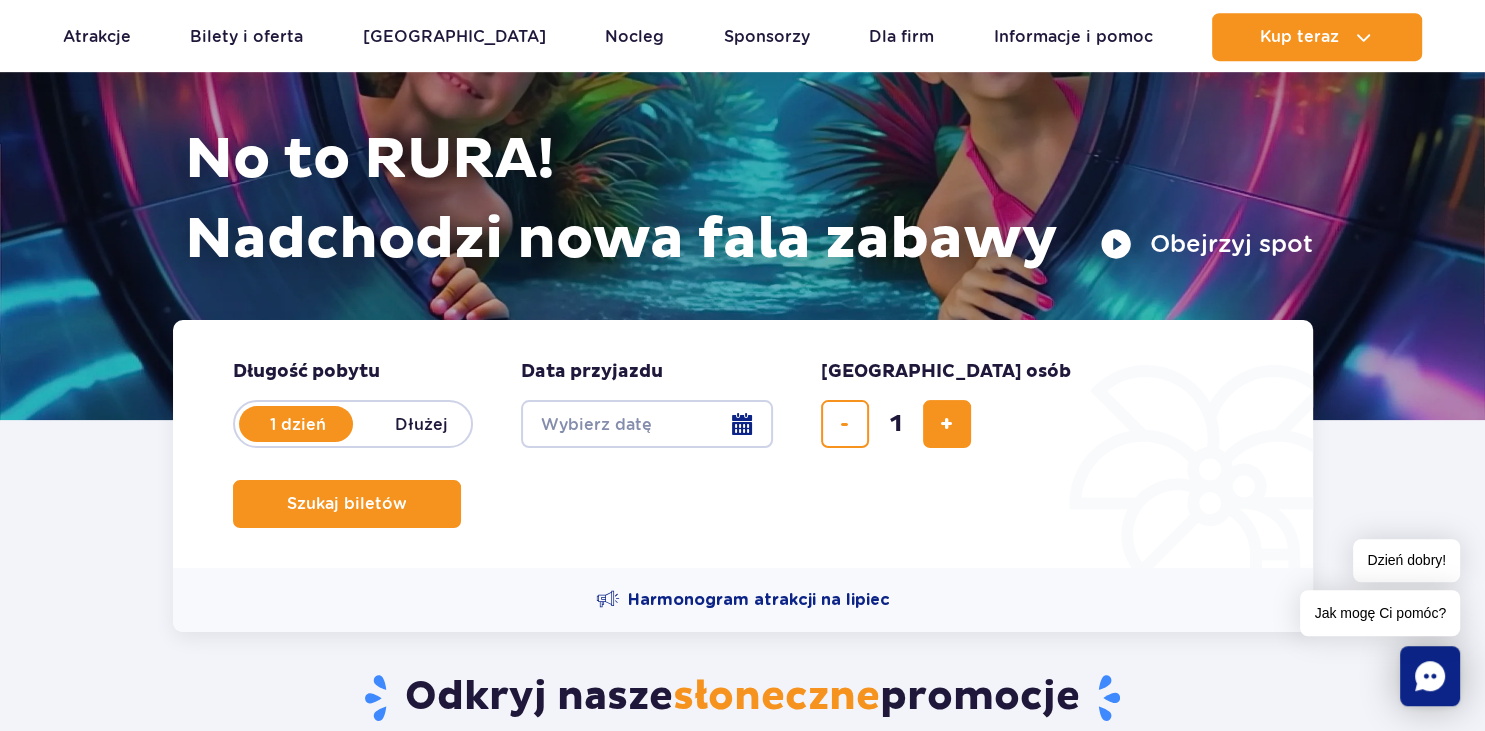 scroll, scrollTop: 211, scrollLeft: 0, axis: vertical 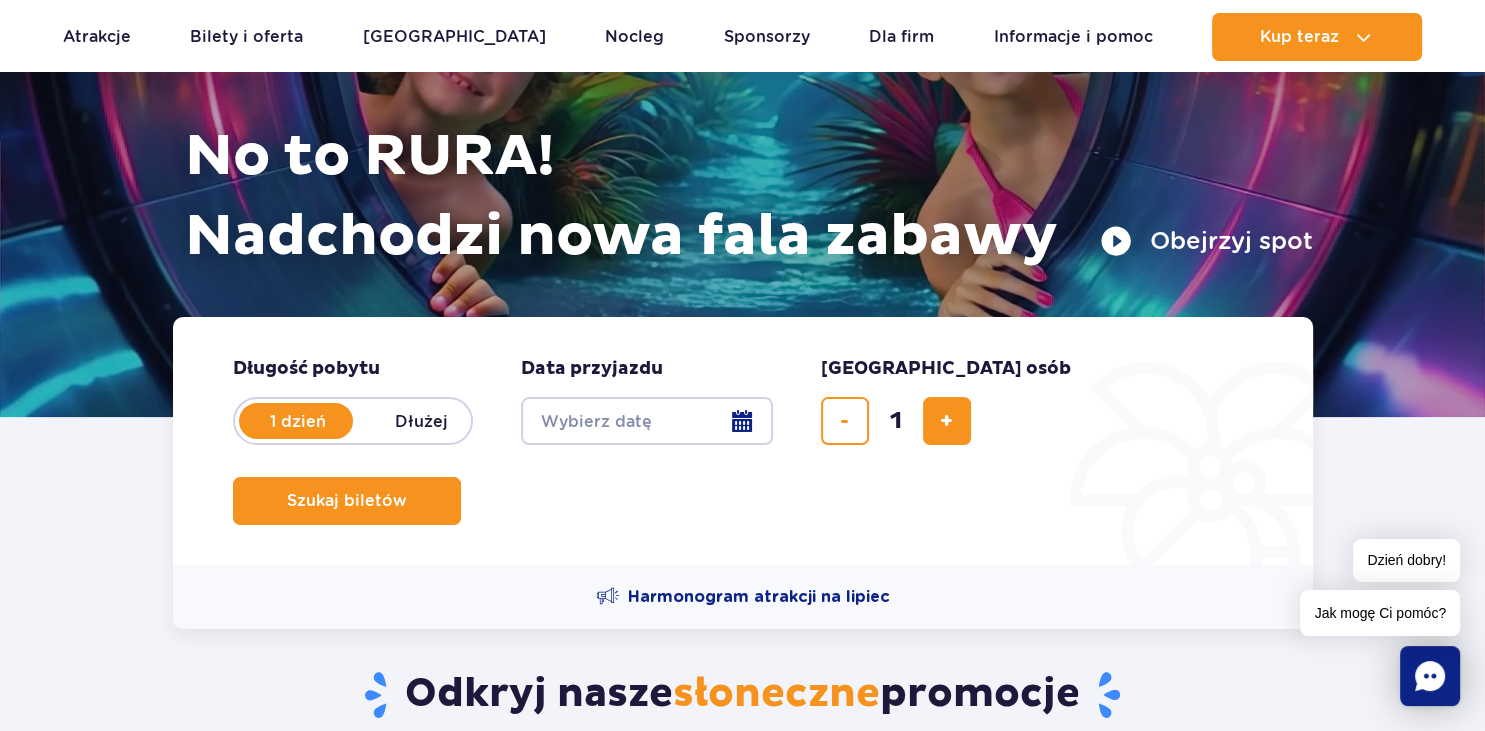 click on "Date from" at bounding box center [647, 421] 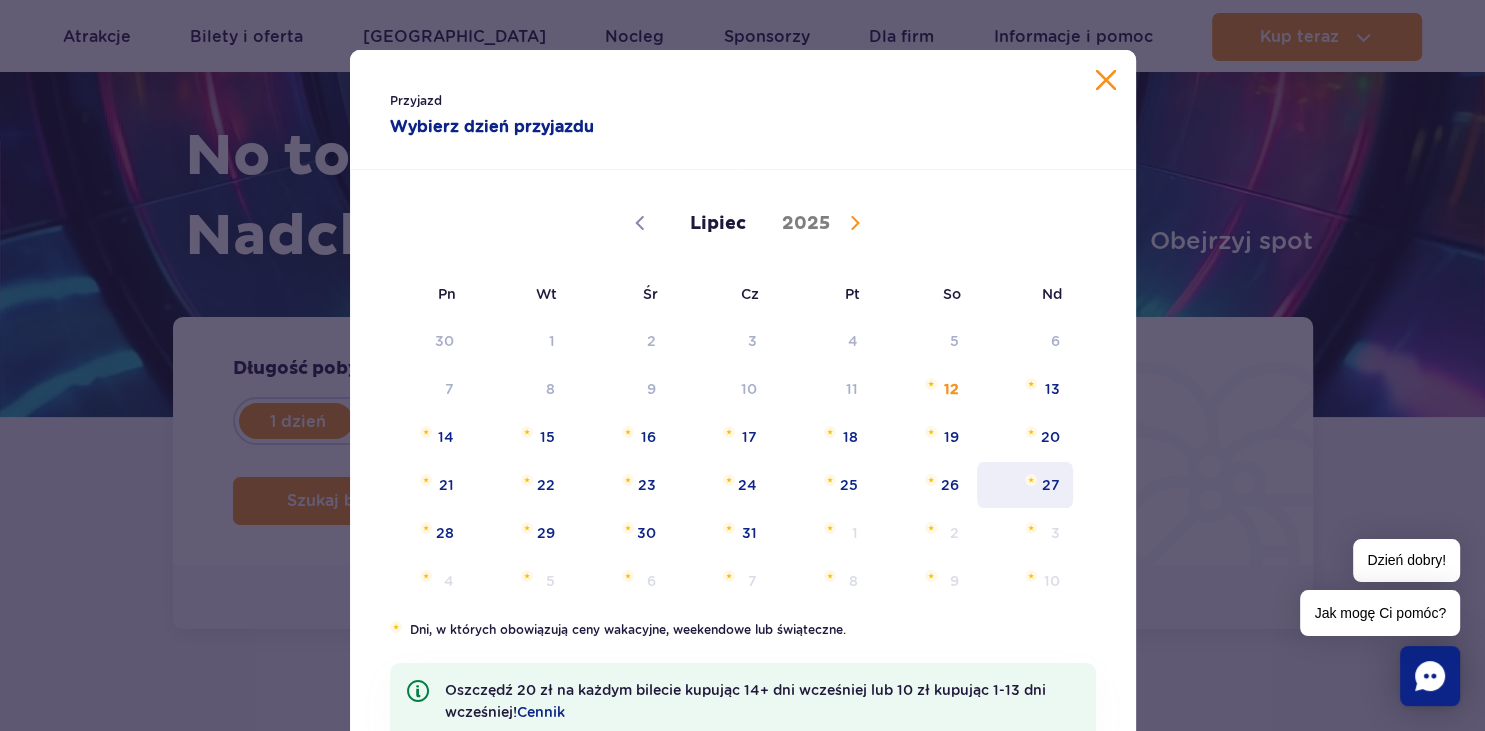 click on "27" at bounding box center [1025, 485] 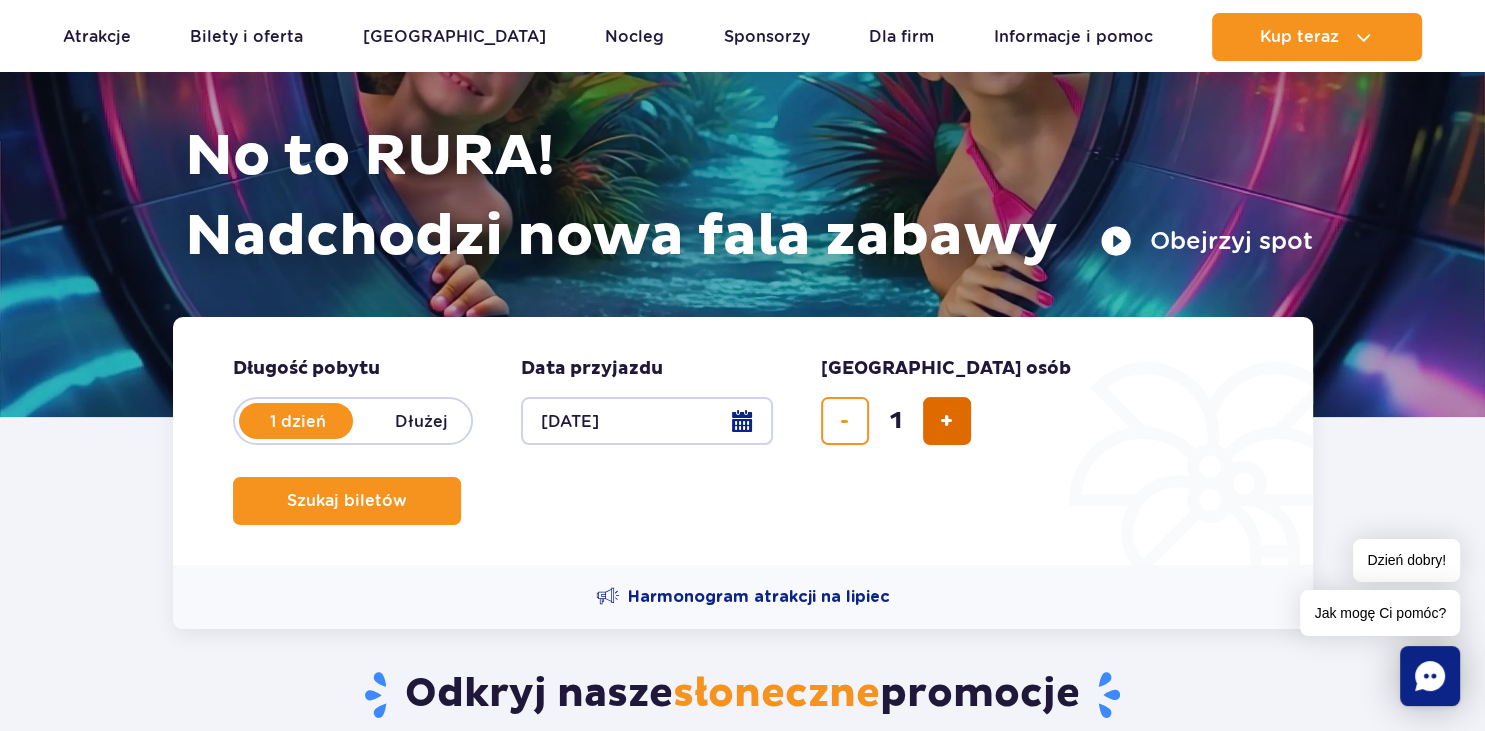 click at bounding box center [947, 421] 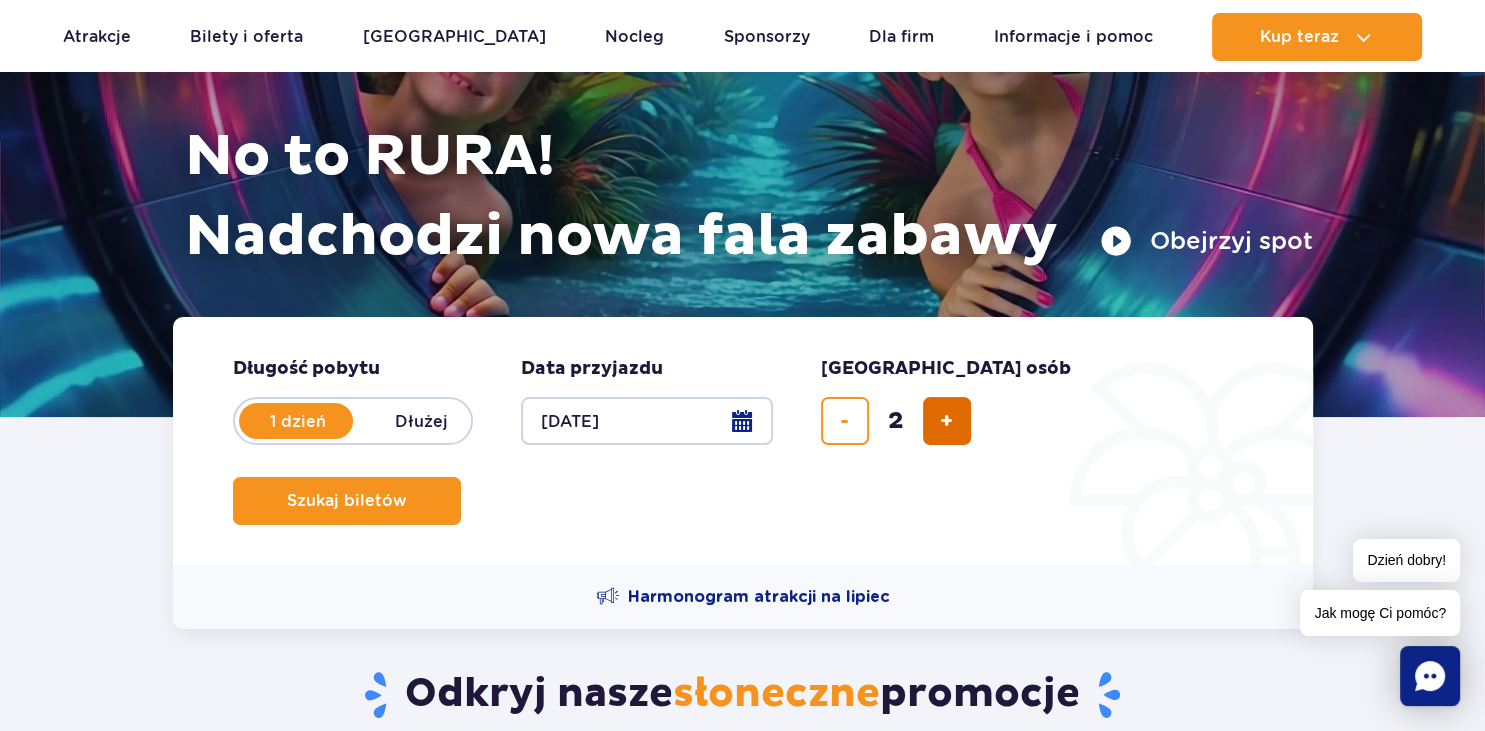 click at bounding box center (947, 421) 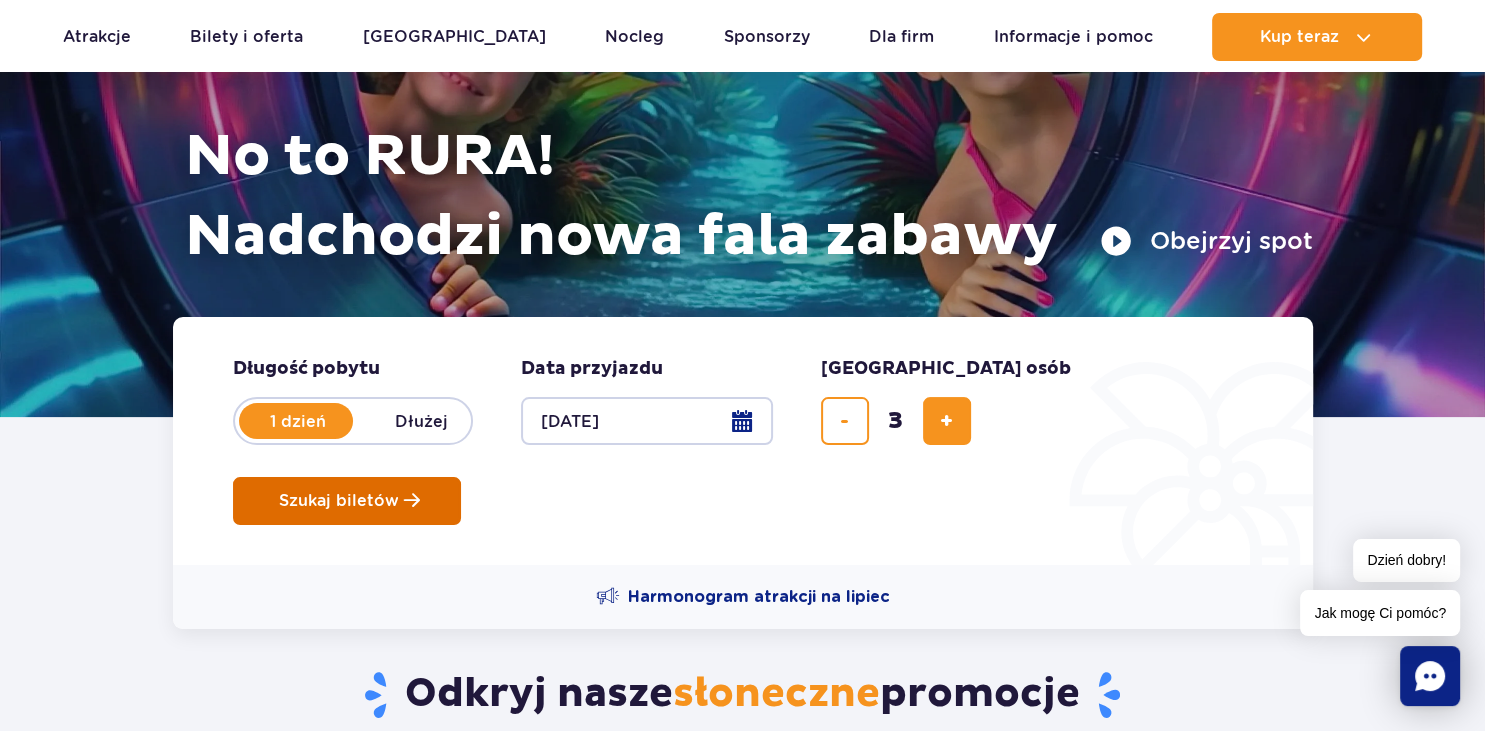click on "Szukaj biletów" at bounding box center (347, 501) 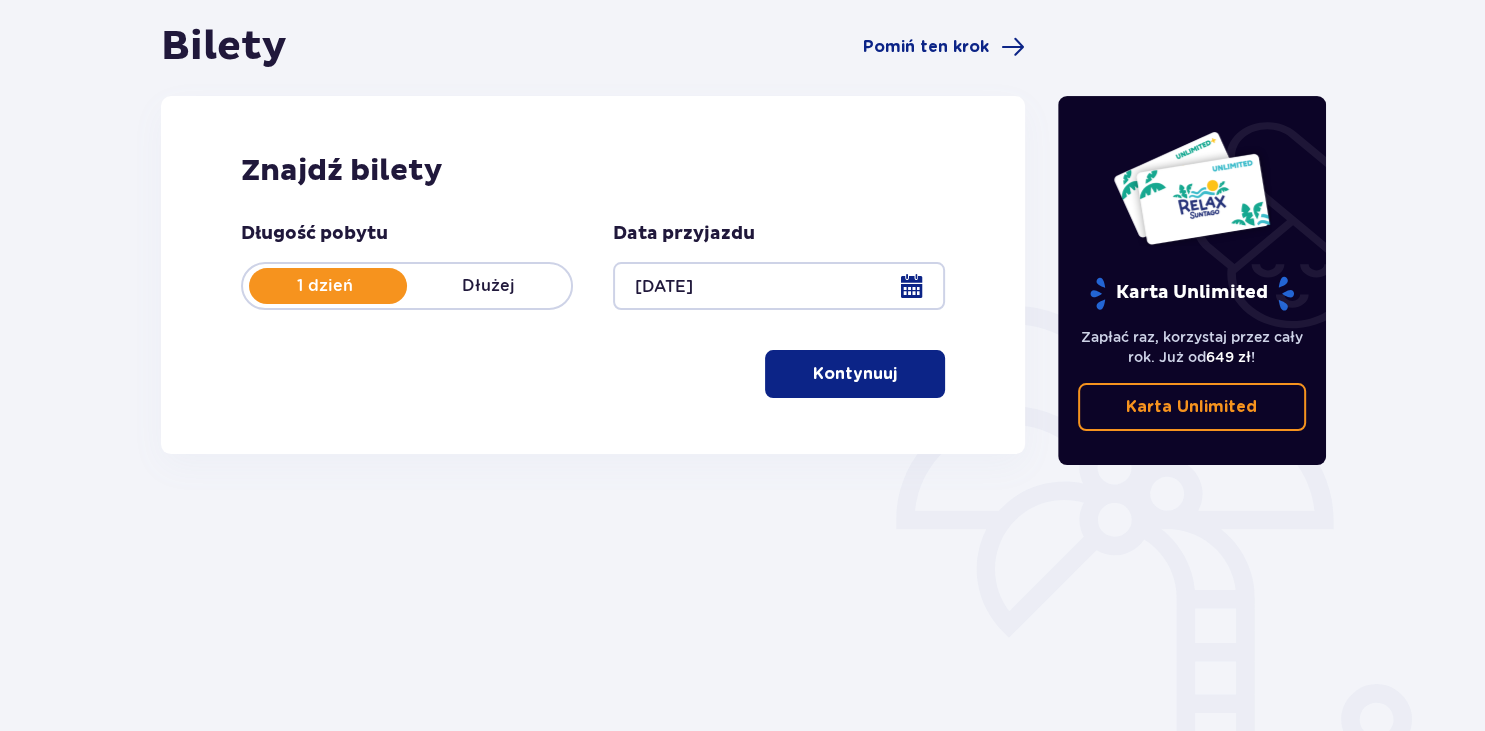 scroll, scrollTop: 211, scrollLeft: 0, axis: vertical 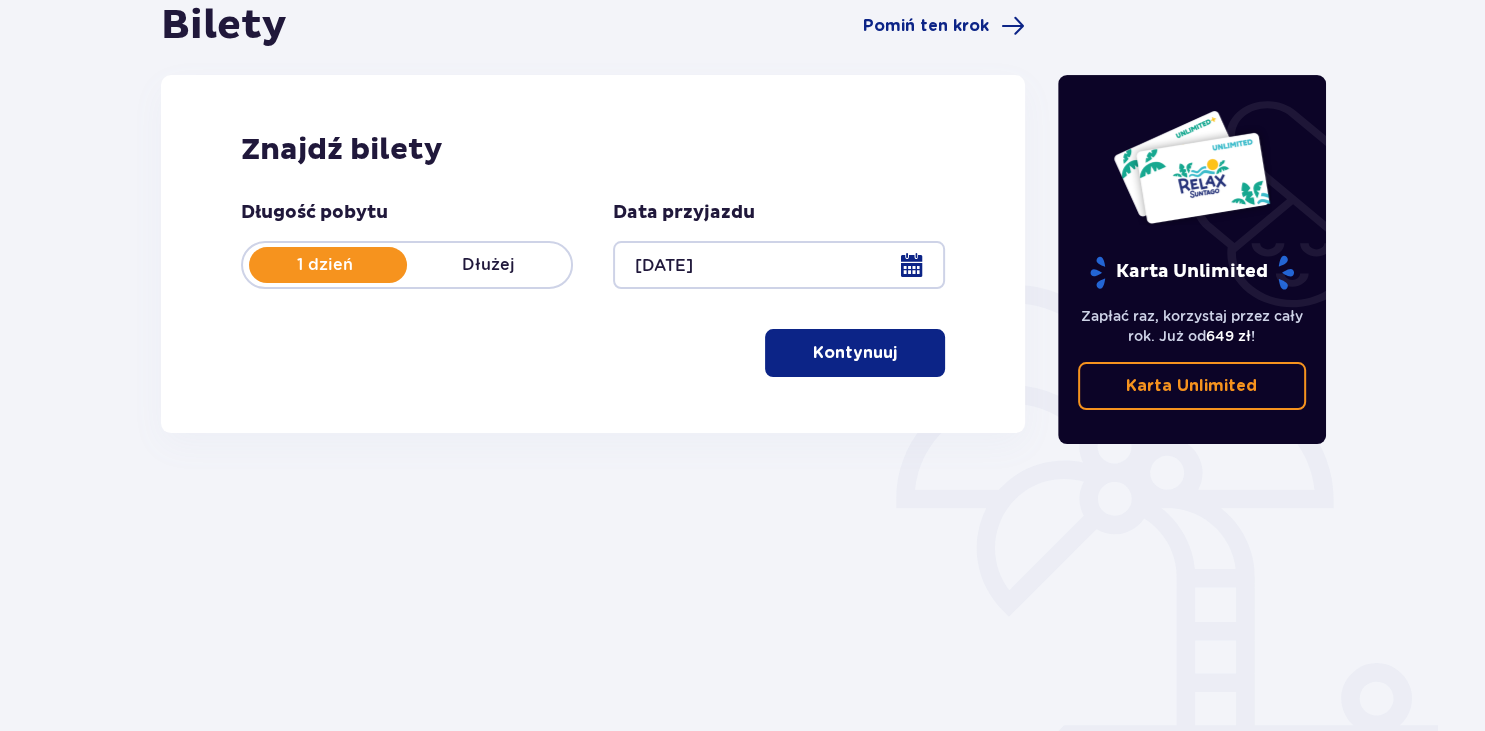 click on "Kontynuuj" at bounding box center [855, 353] 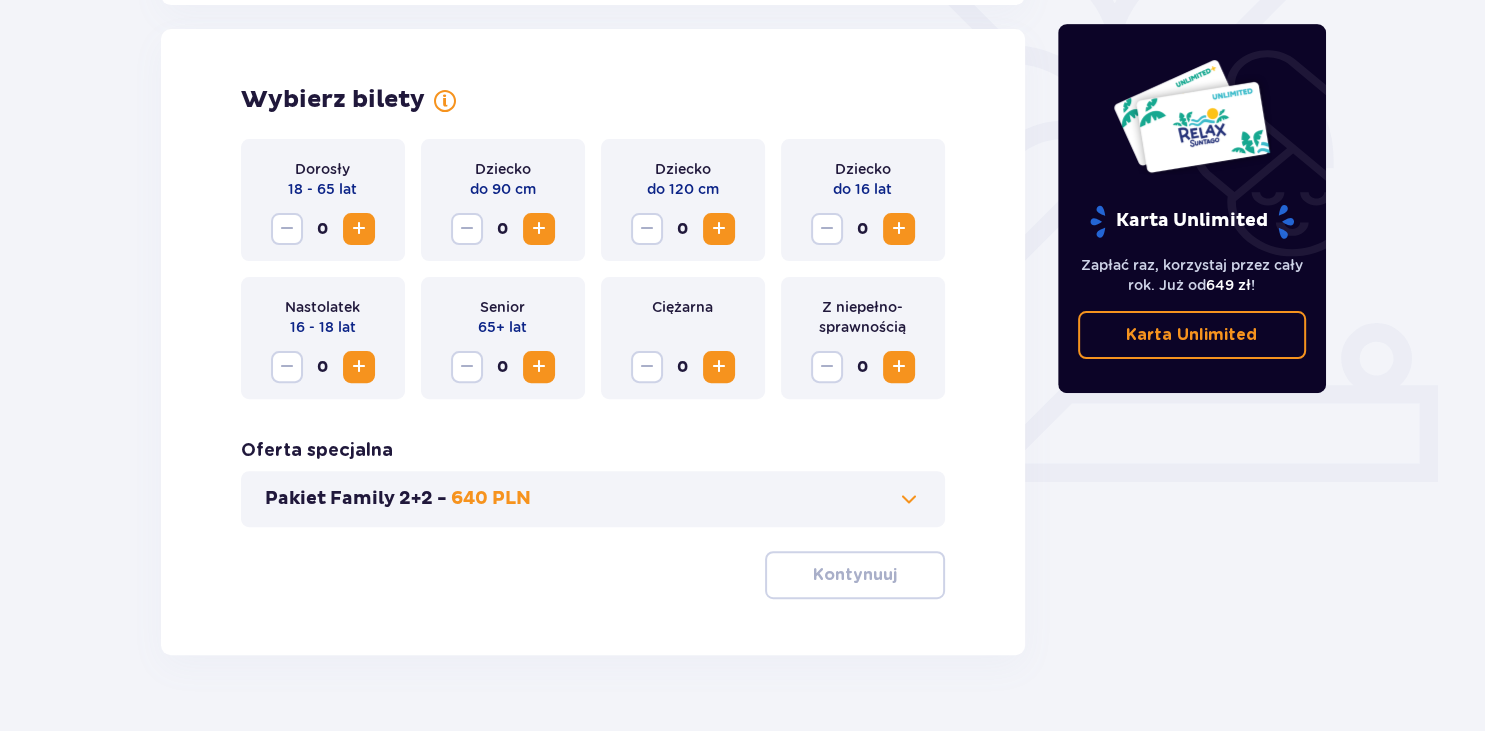scroll, scrollTop: 556, scrollLeft: 0, axis: vertical 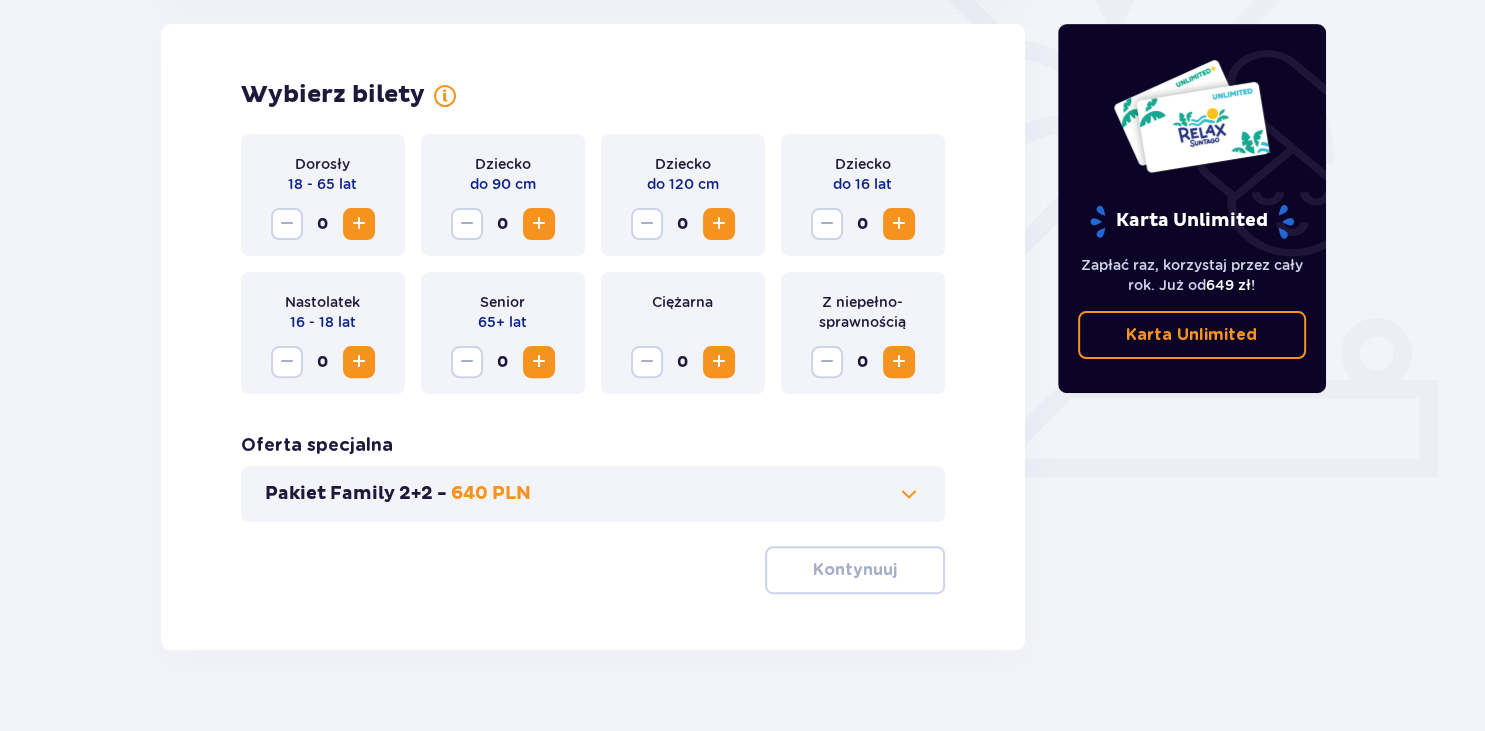 click at bounding box center [359, 224] 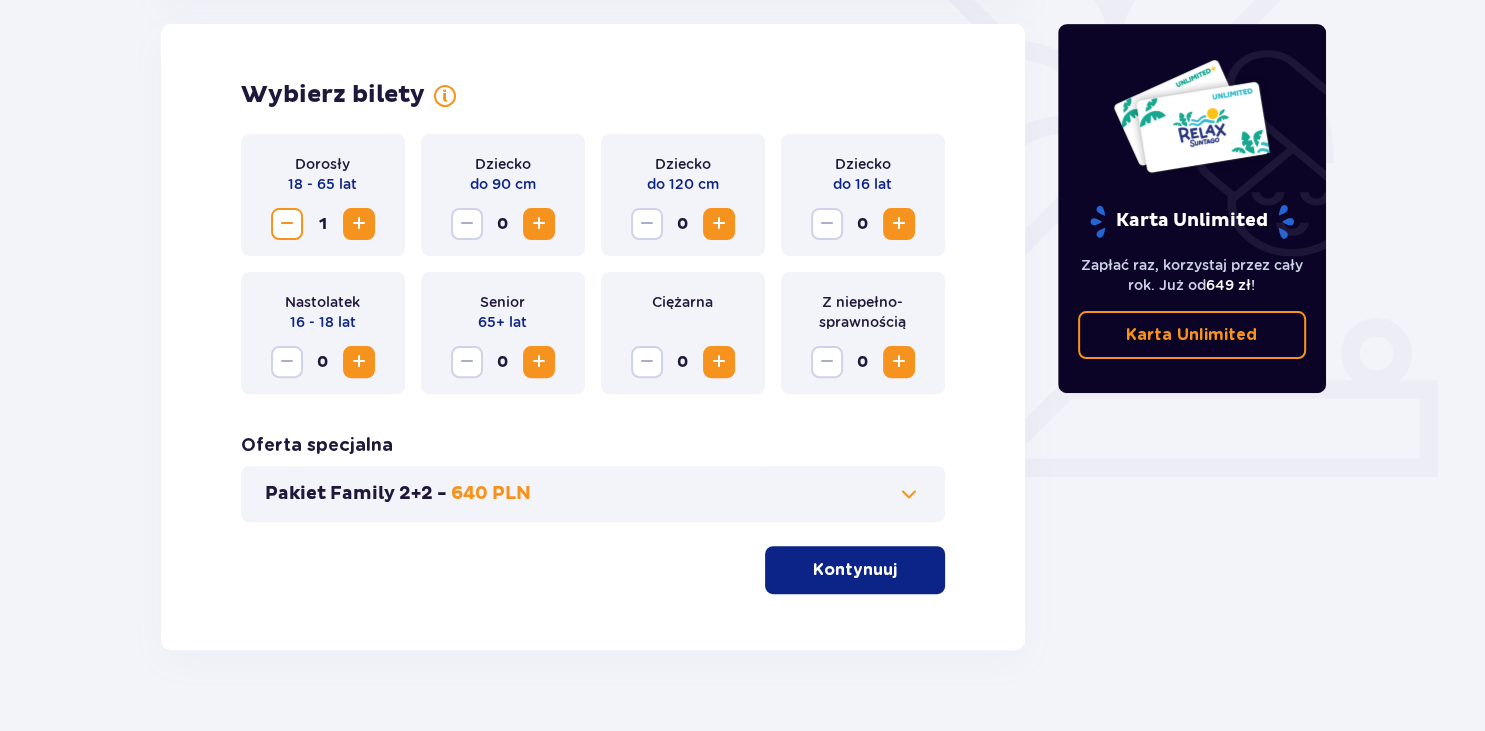 click at bounding box center (359, 224) 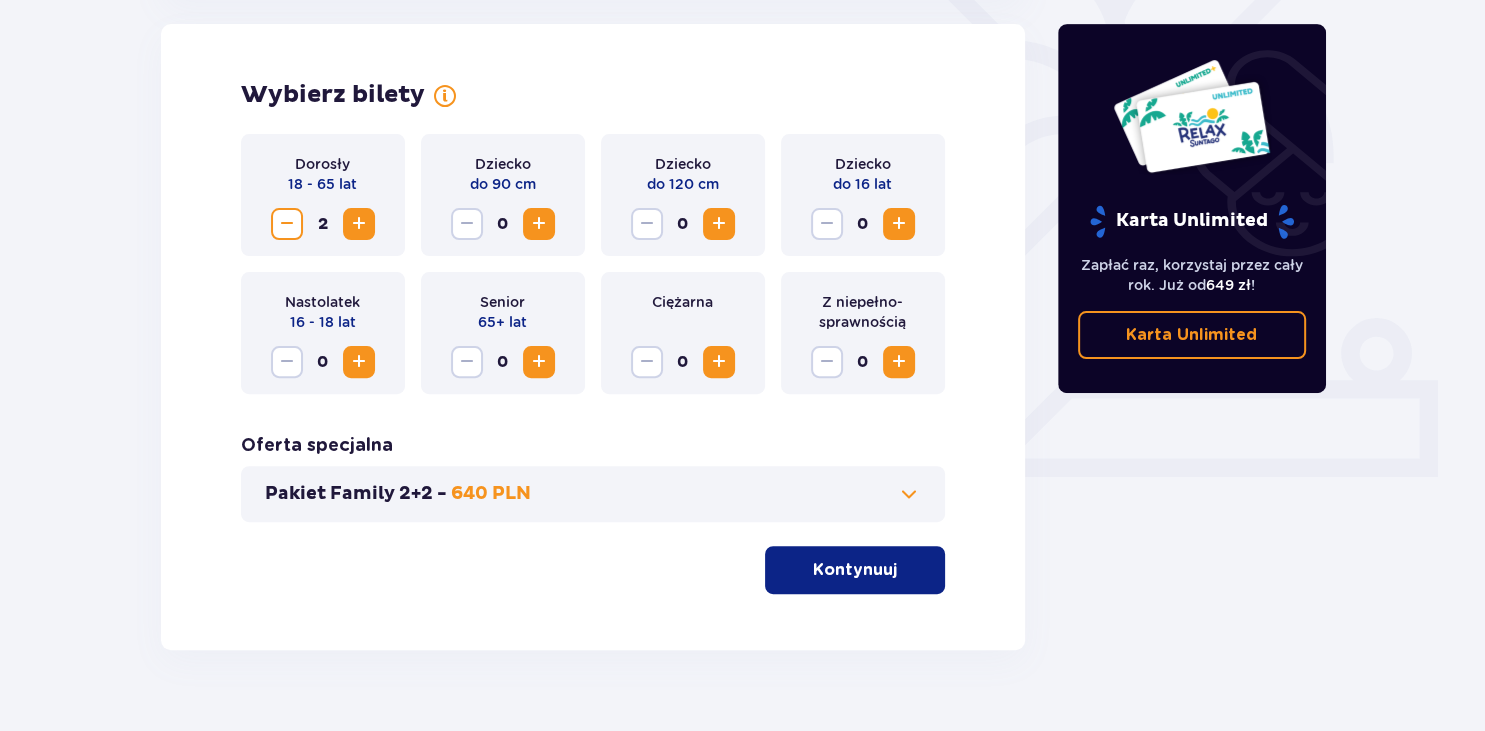click at bounding box center (899, 224) 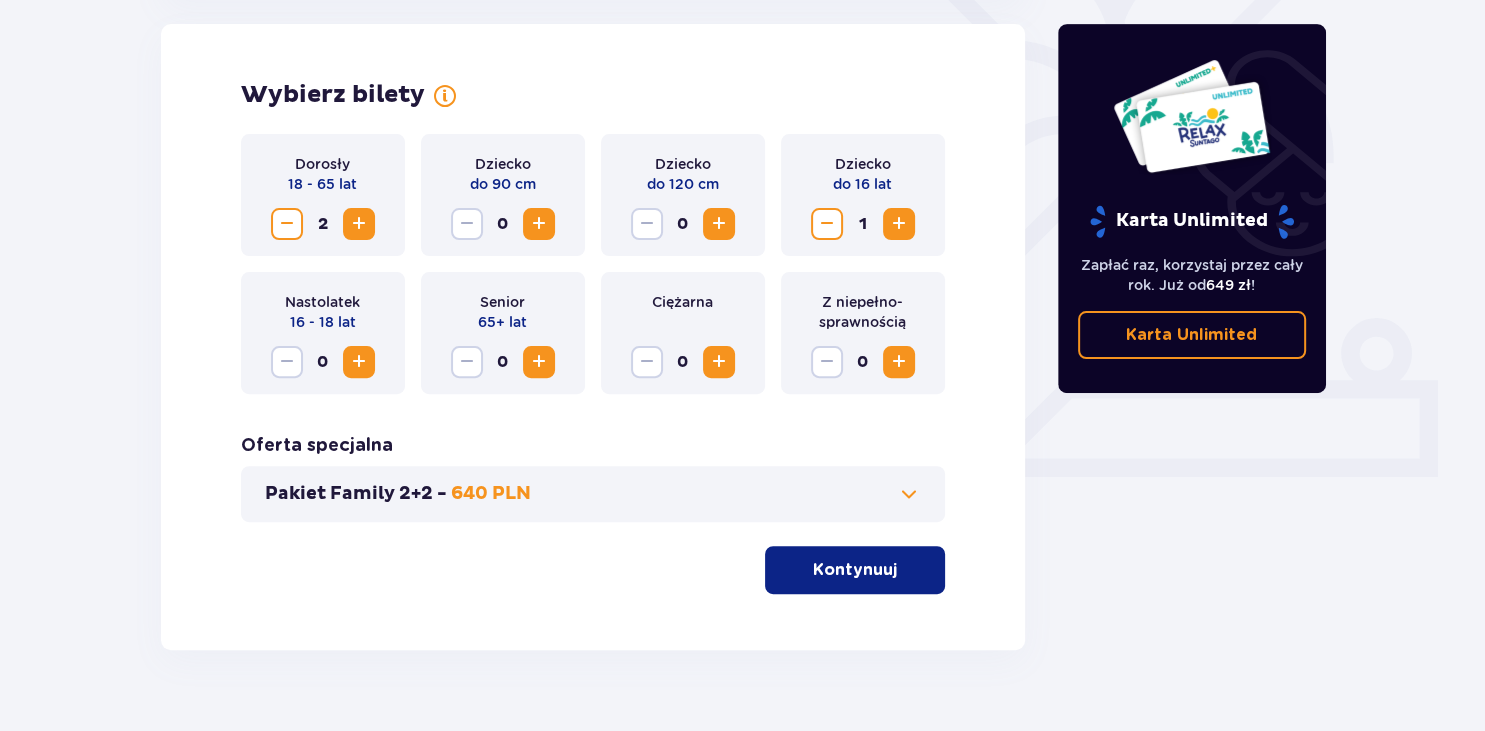 click at bounding box center (901, 570) 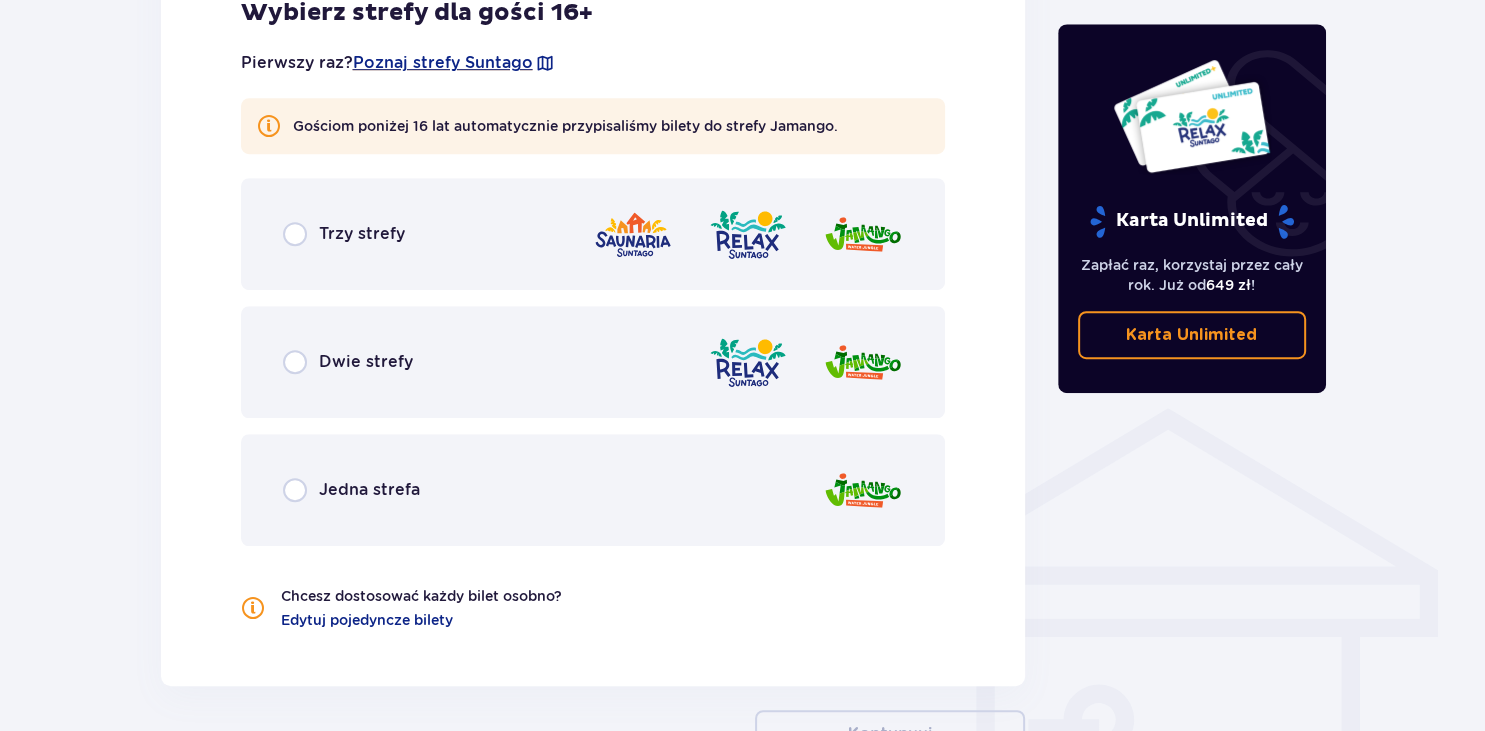 scroll, scrollTop: 1321, scrollLeft: 0, axis: vertical 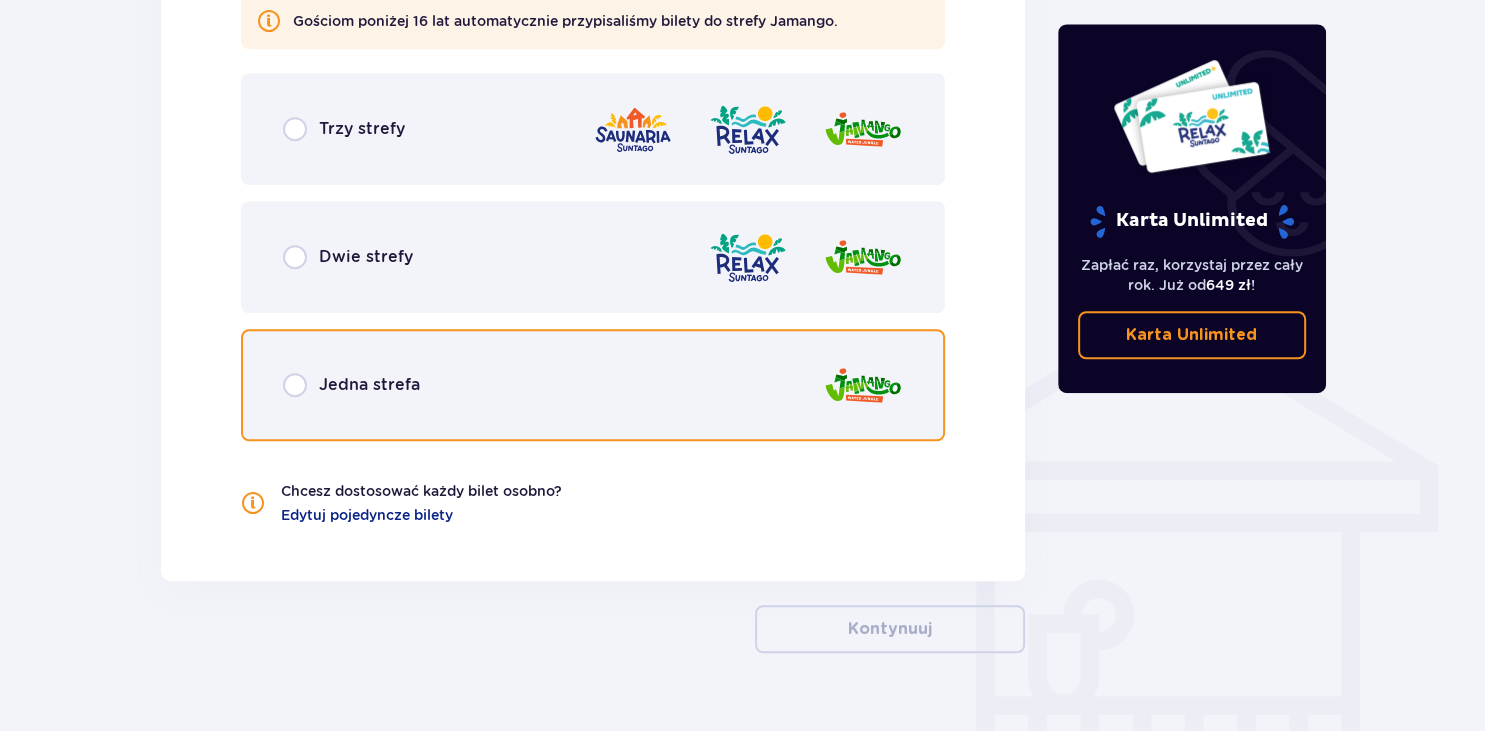 click at bounding box center (295, 385) 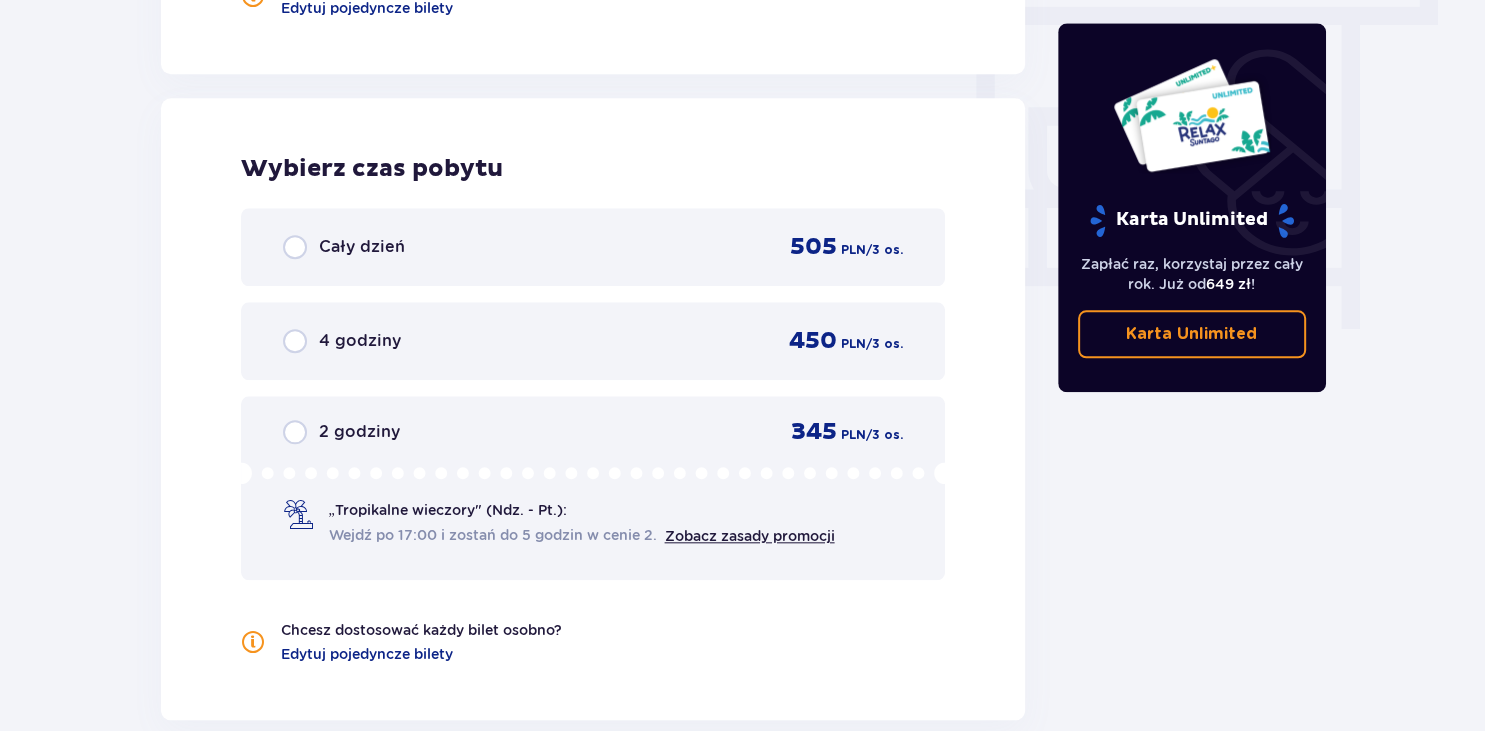 scroll, scrollTop: 1878, scrollLeft: 0, axis: vertical 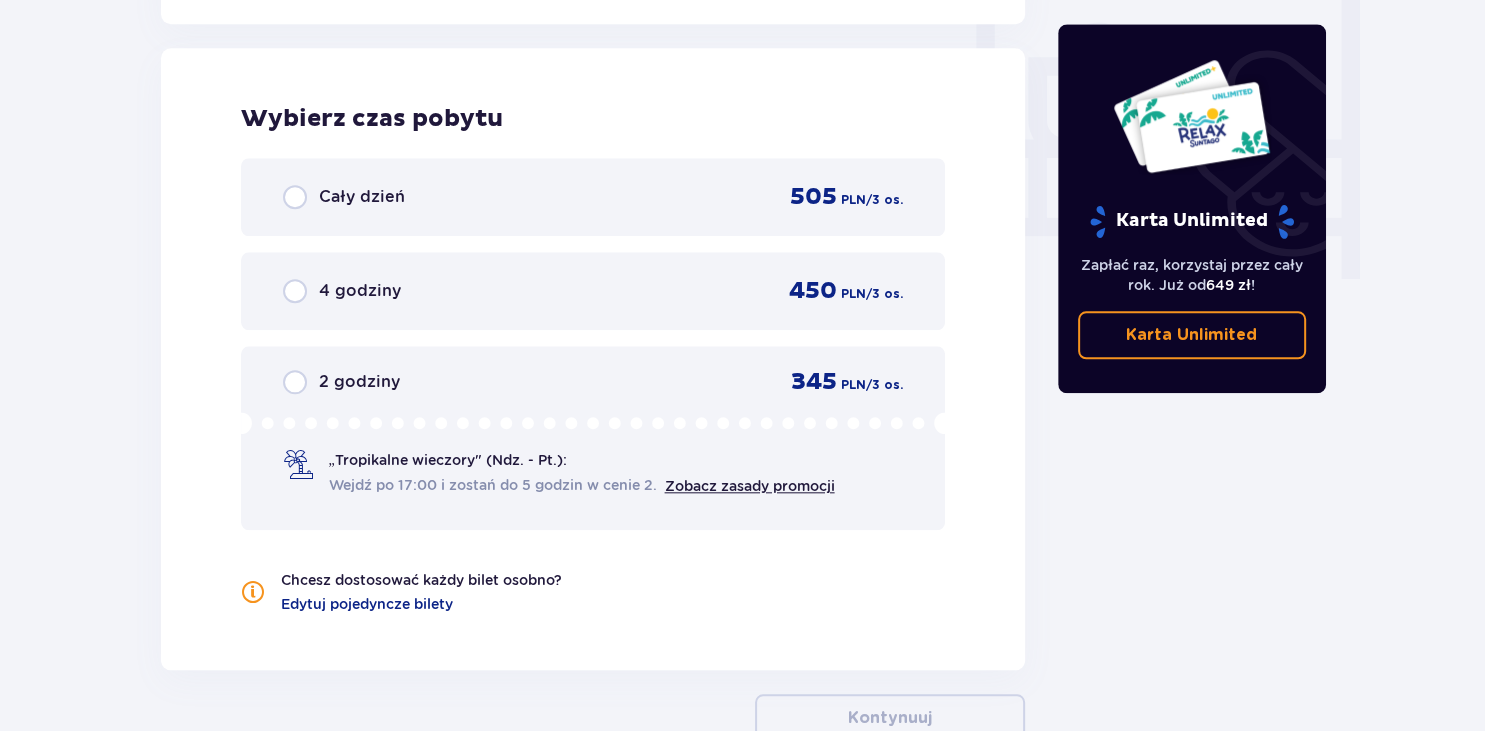 click on "4 godziny 450 PLN / 3 os." at bounding box center [593, 291] 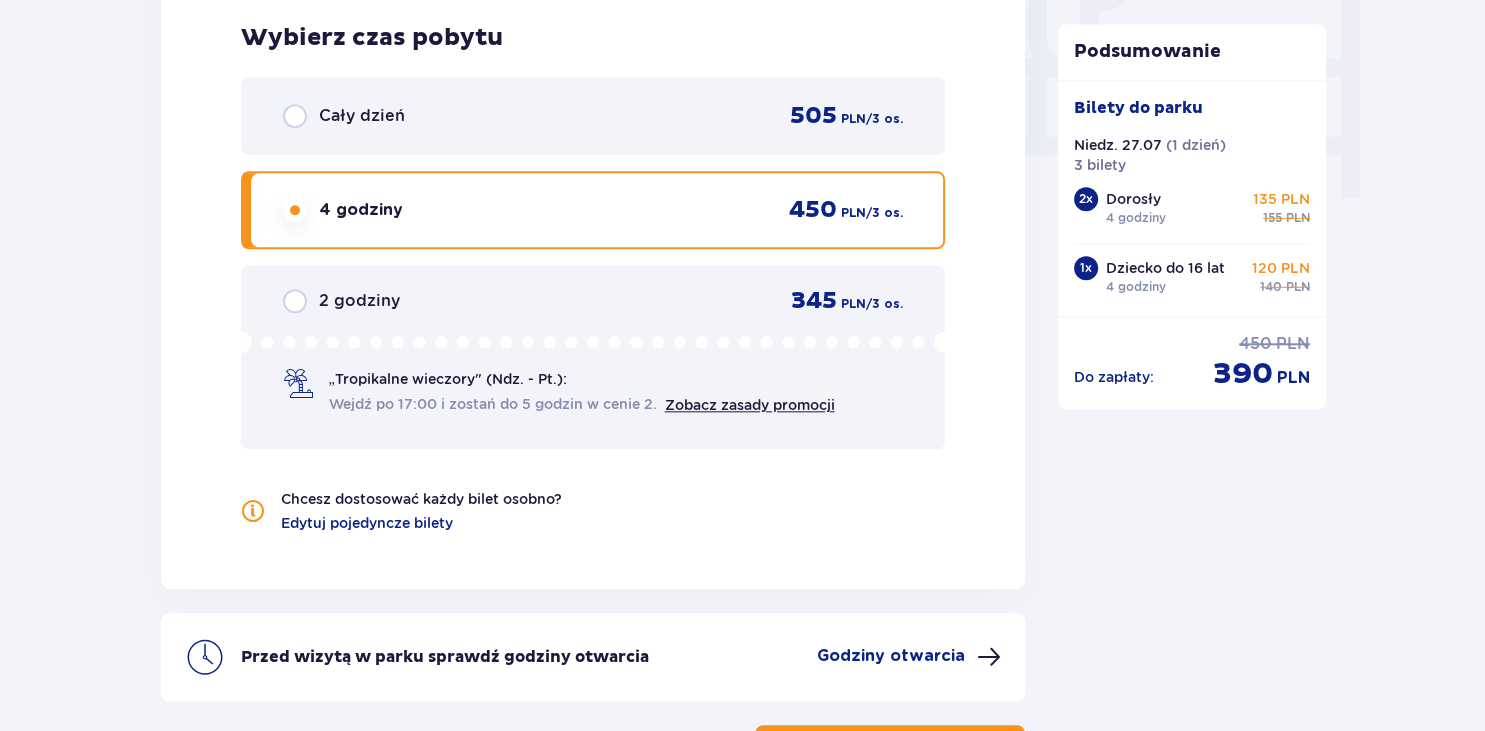 scroll, scrollTop: 1907, scrollLeft: 0, axis: vertical 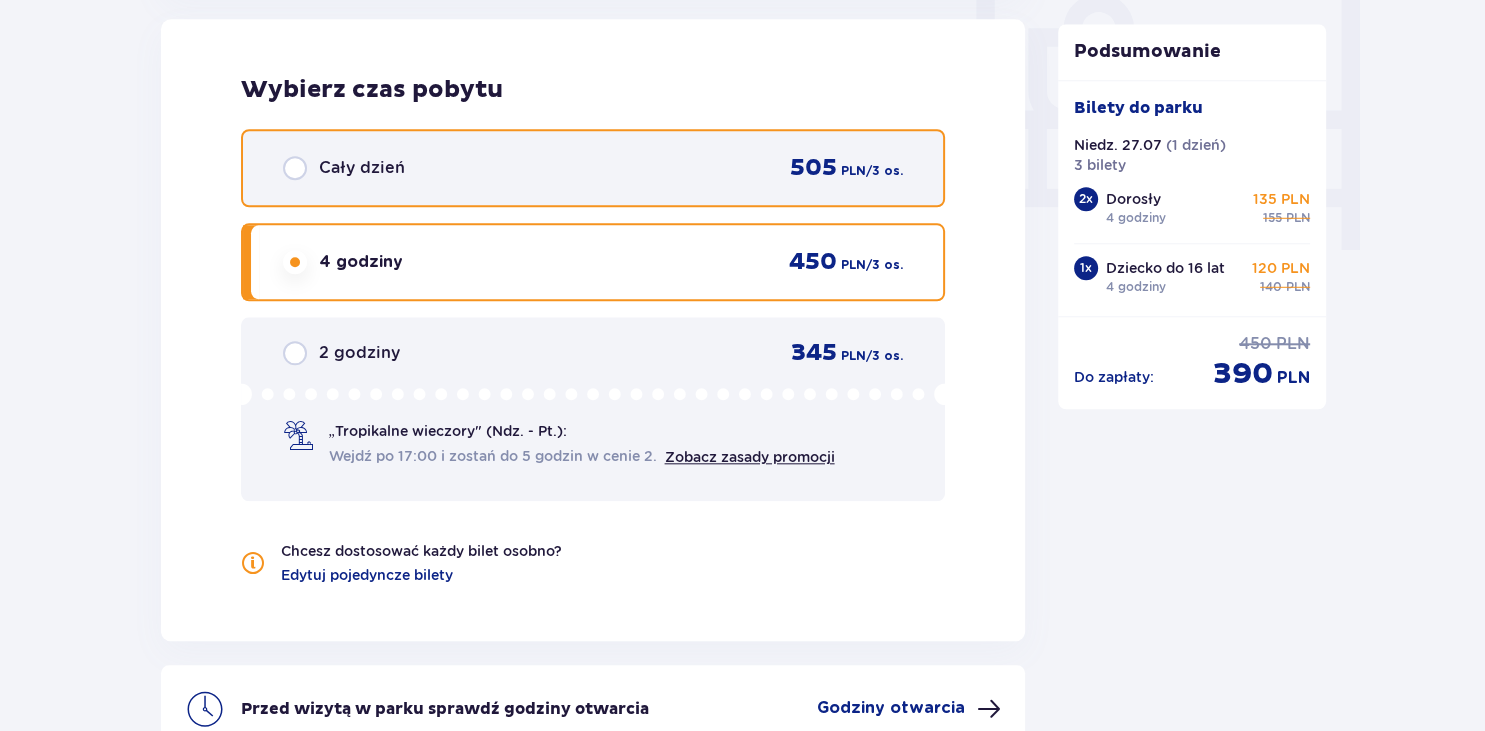 click at bounding box center (295, 168) 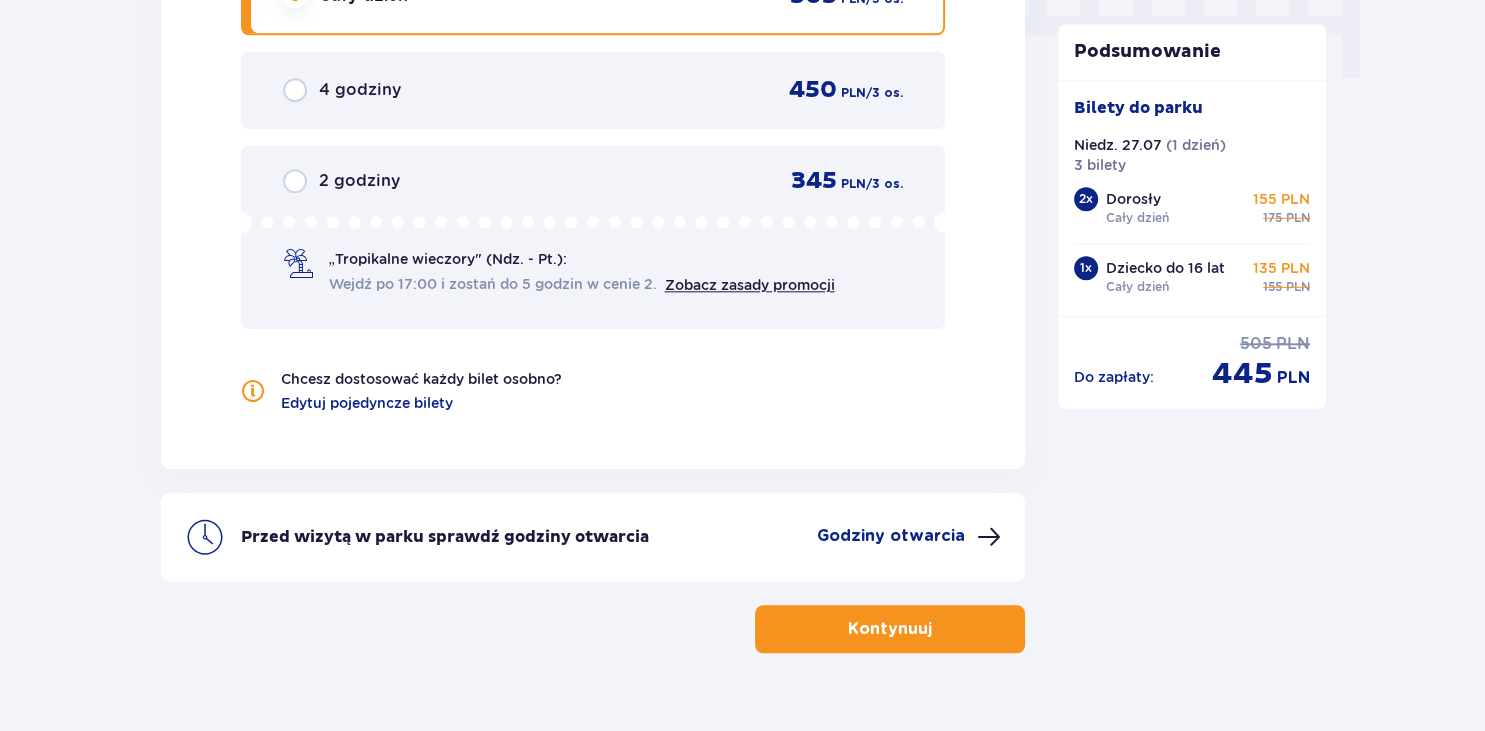scroll, scrollTop: 2118, scrollLeft: 0, axis: vertical 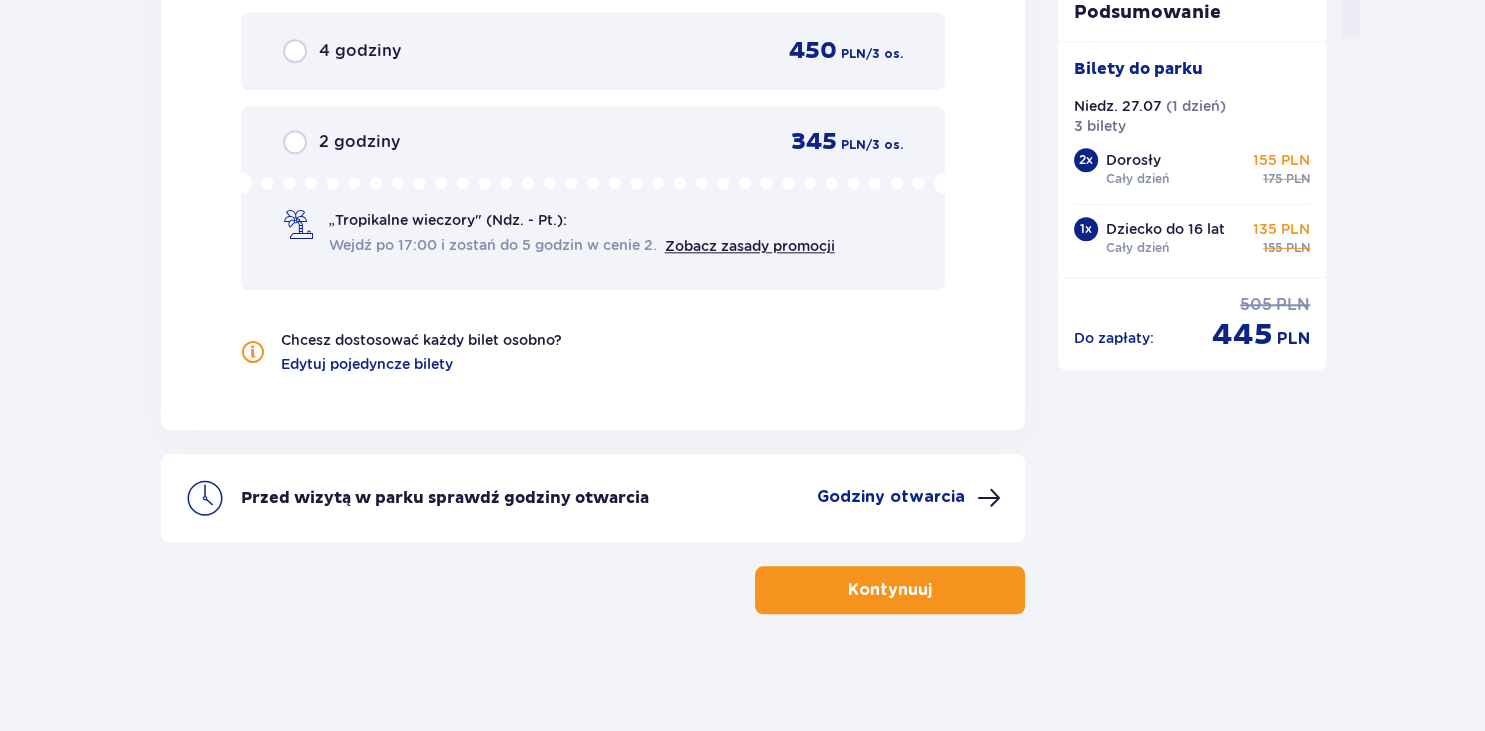 click on "Godziny otwarcia" at bounding box center (891, 497) 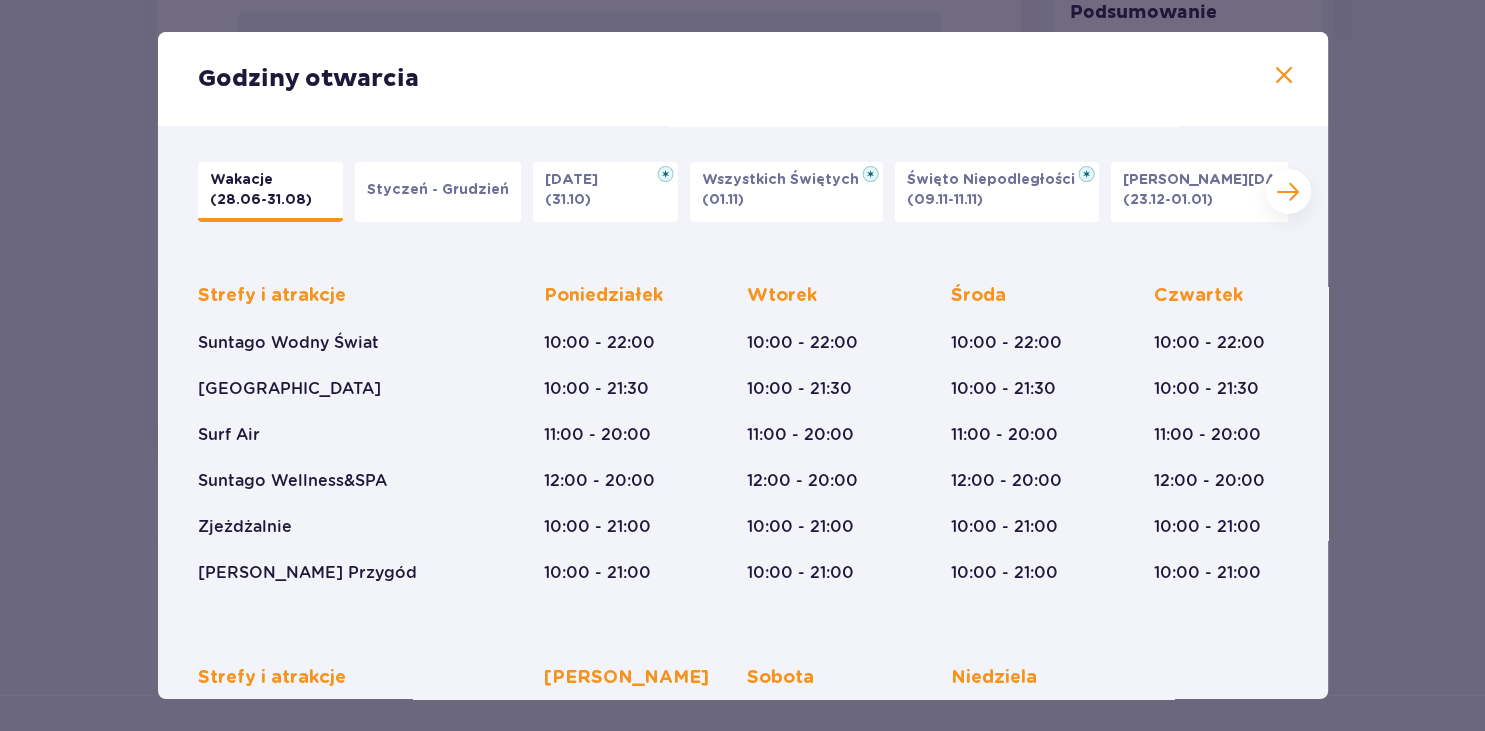 click at bounding box center (1288, 192) 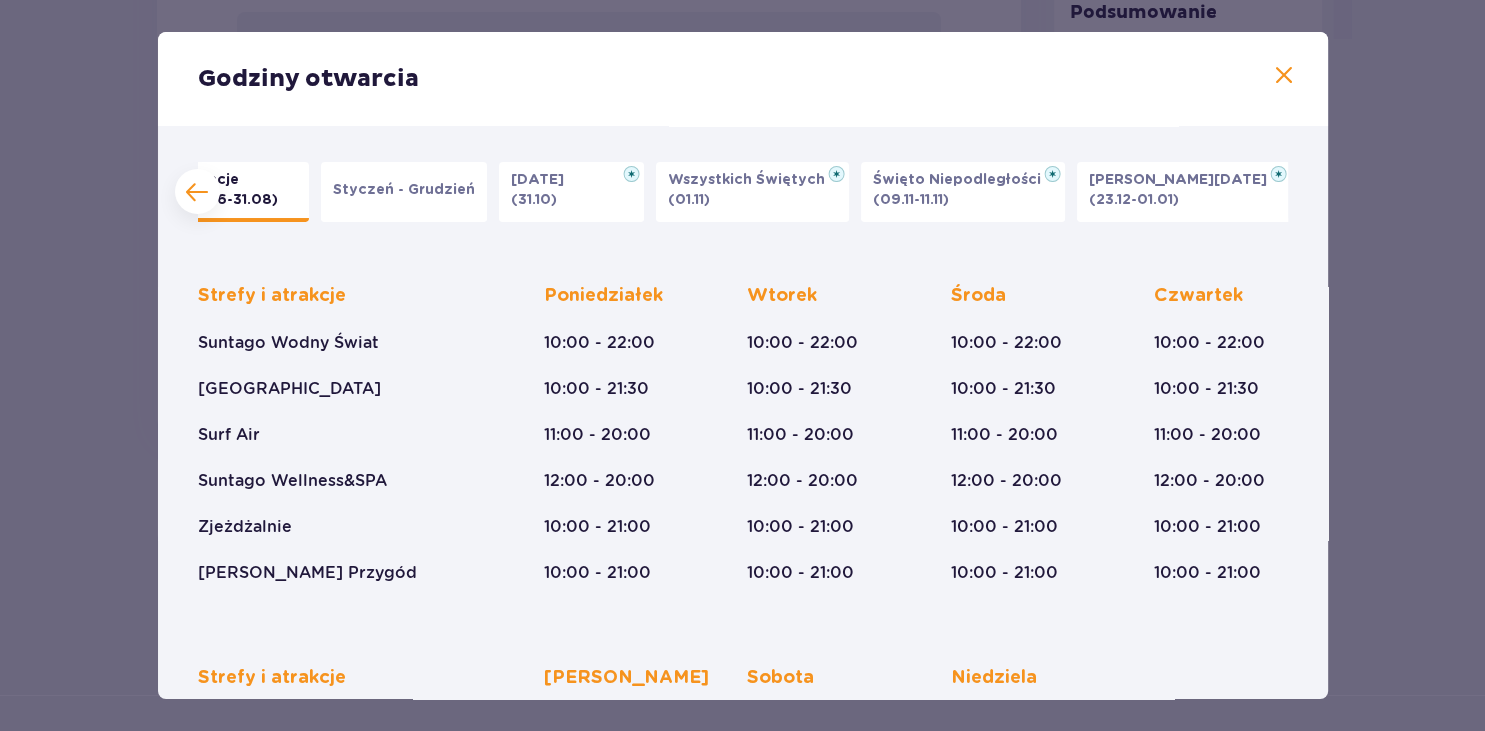scroll, scrollTop: 0, scrollLeft: 35, axis: horizontal 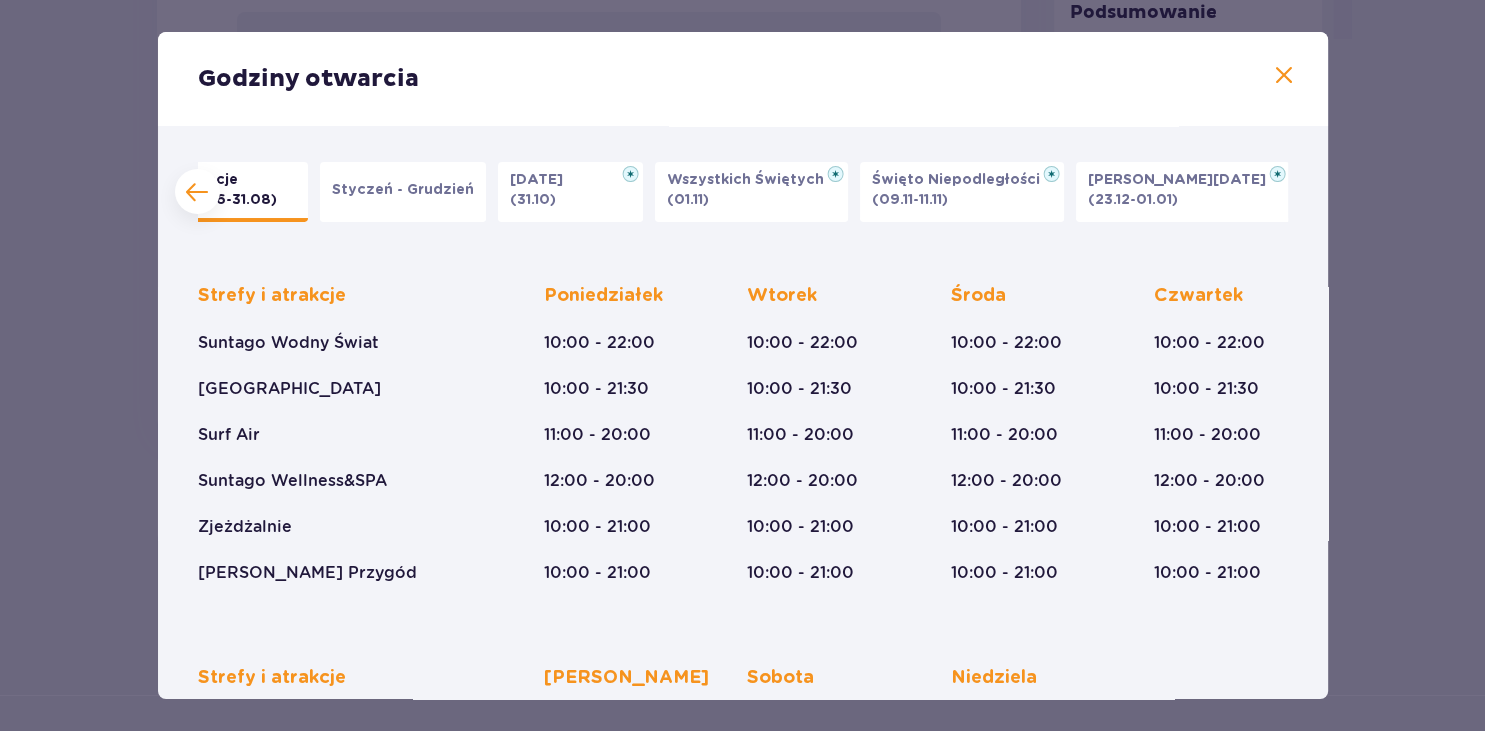 click at bounding box center [1284, 76] 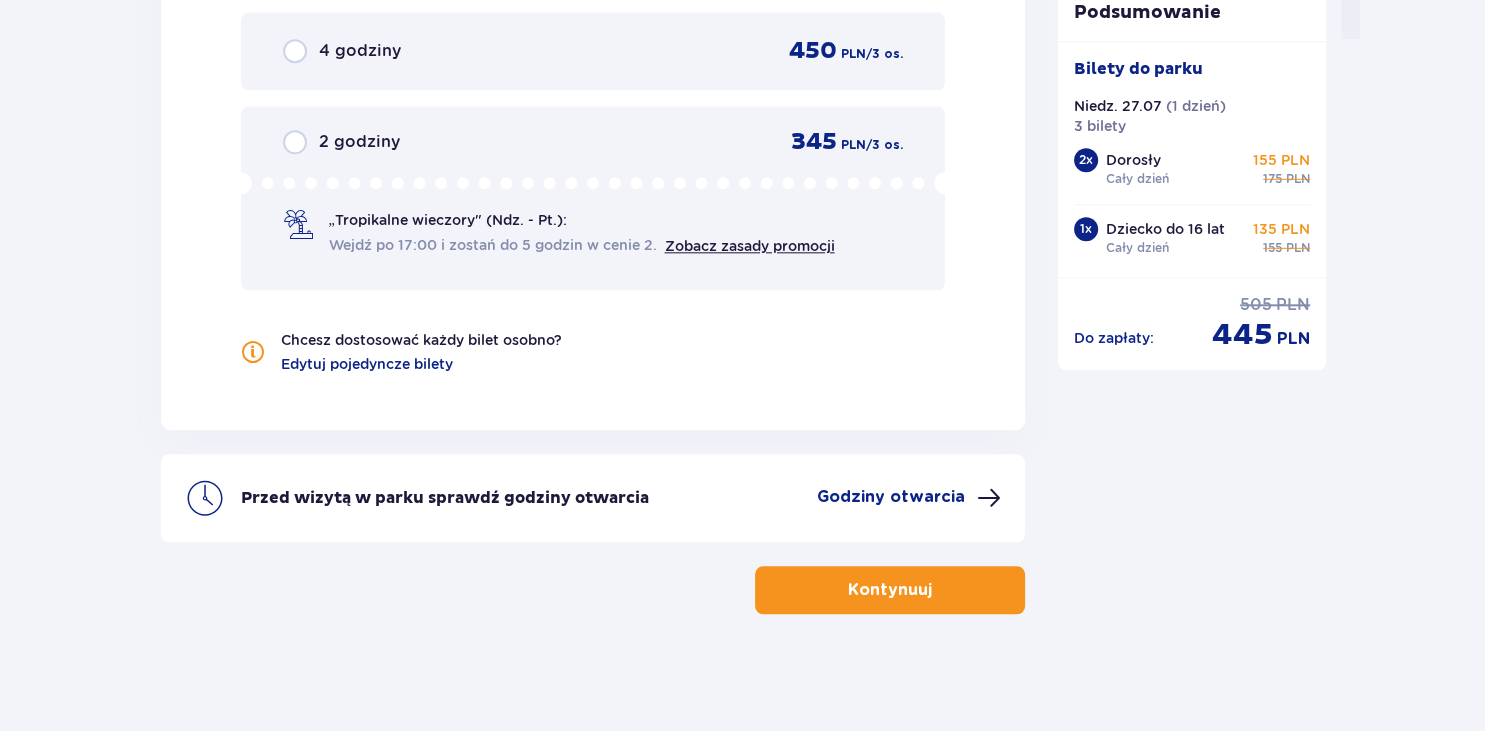 click on "Kontynuuj" at bounding box center (890, 590) 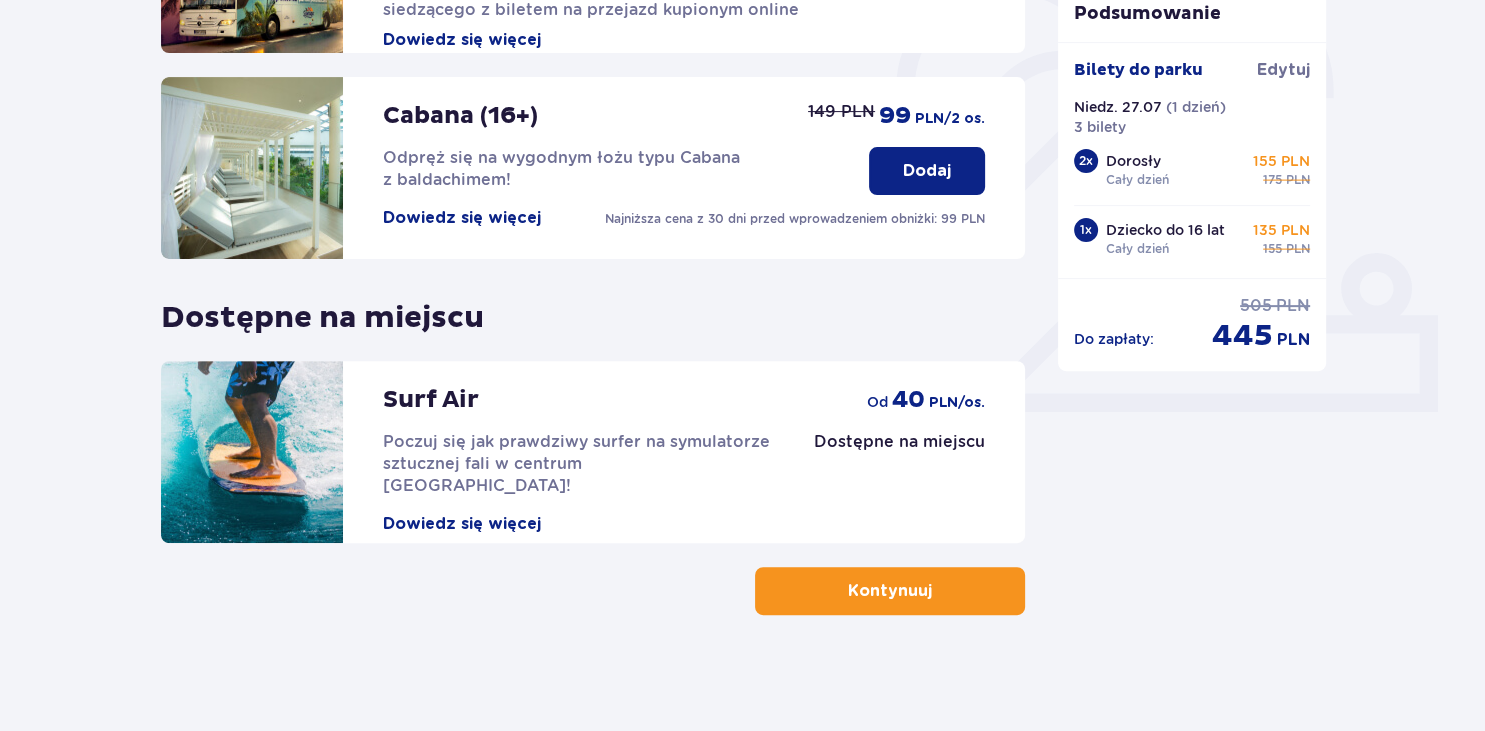 scroll, scrollTop: 624, scrollLeft: 0, axis: vertical 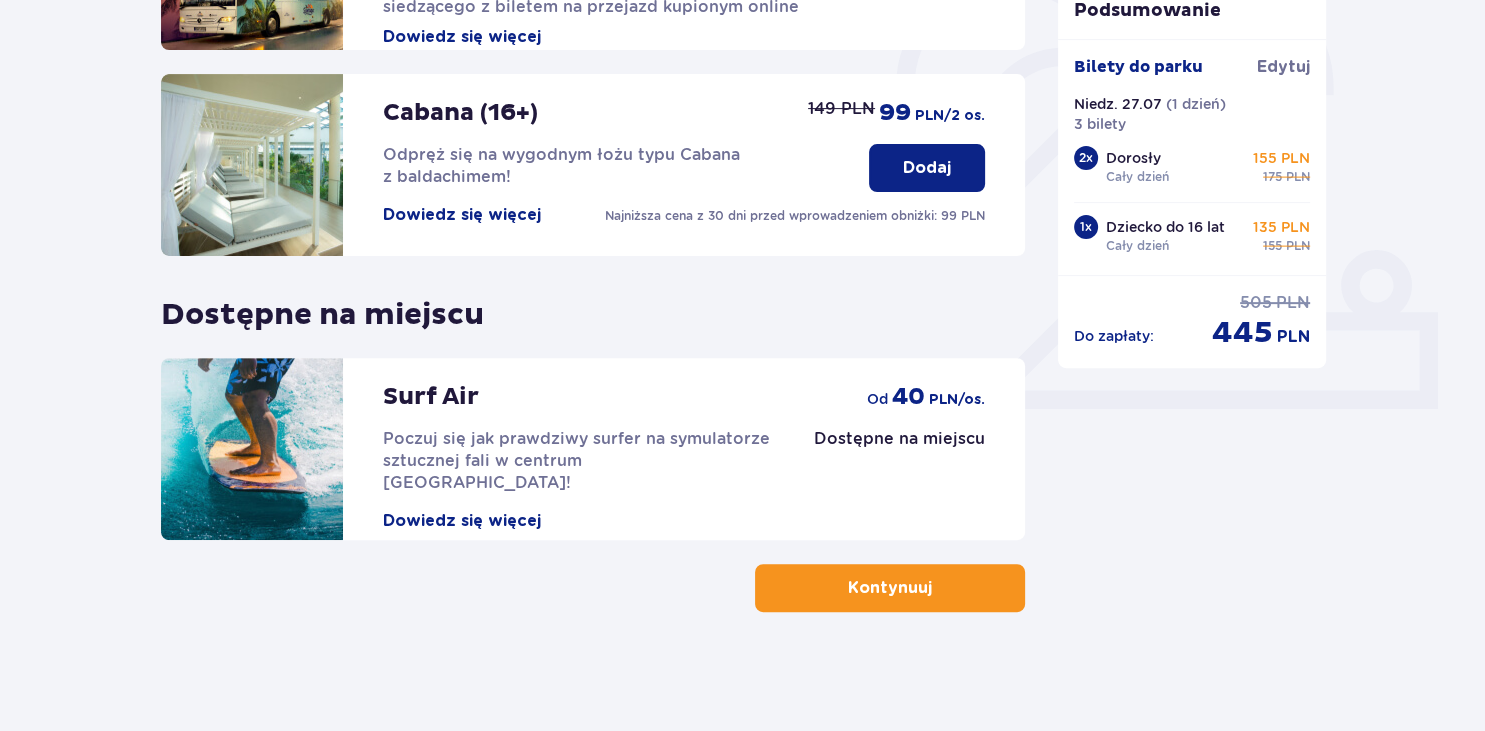 click on "Kontynuuj" at bounding box center (890, 588) 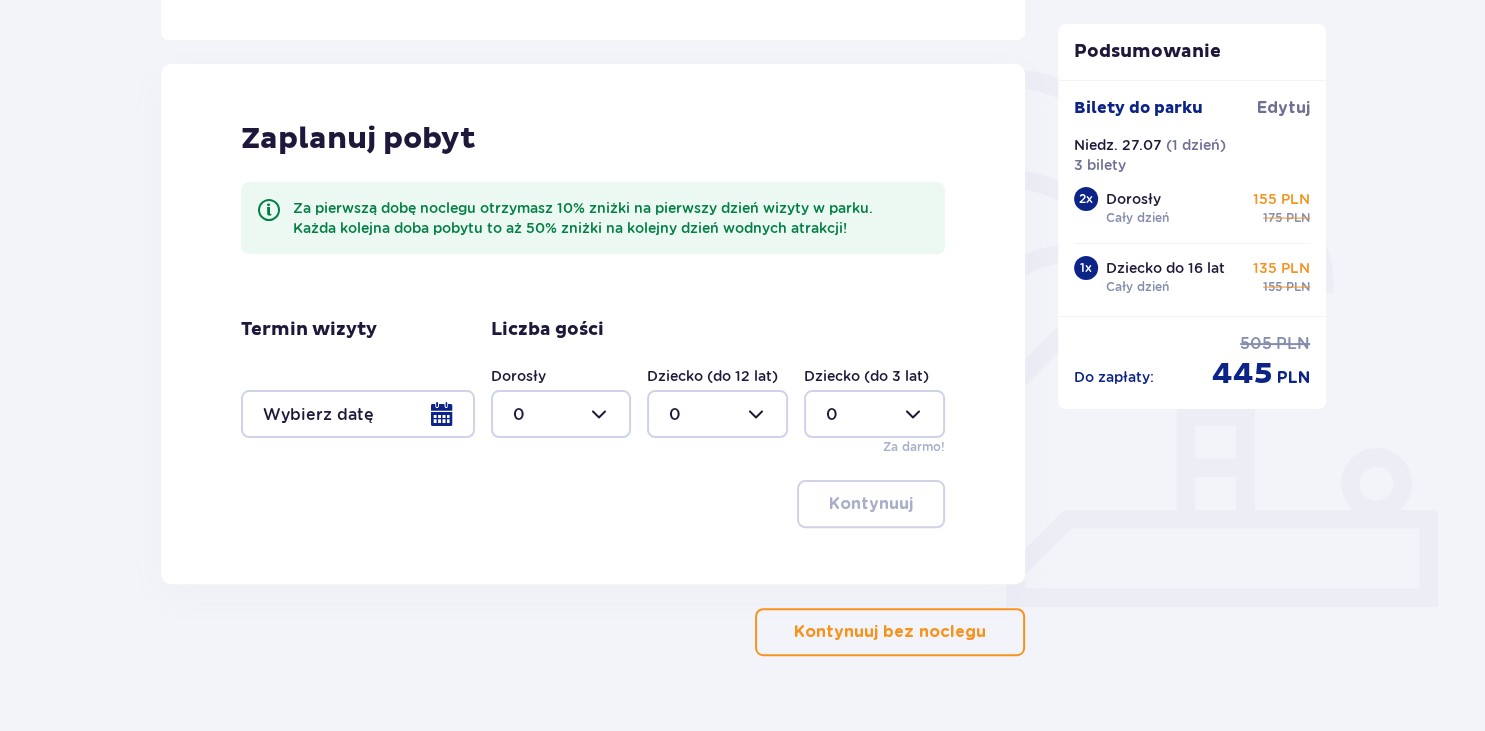 scroll, scrollTop: 471, scrollLeft: 0, axis: vertical 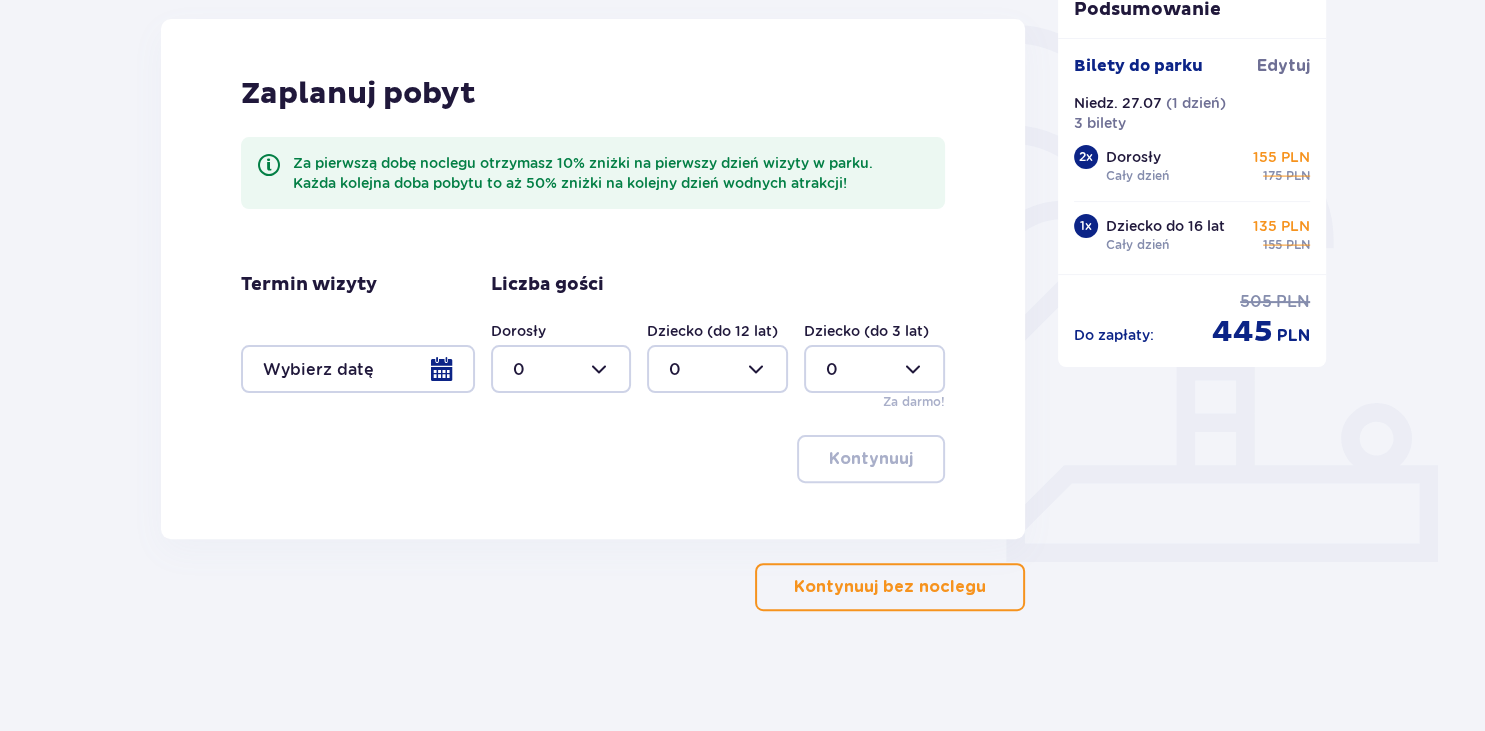 click on "Kontynuuj bez noclegu" at bounding box center [890, 587] 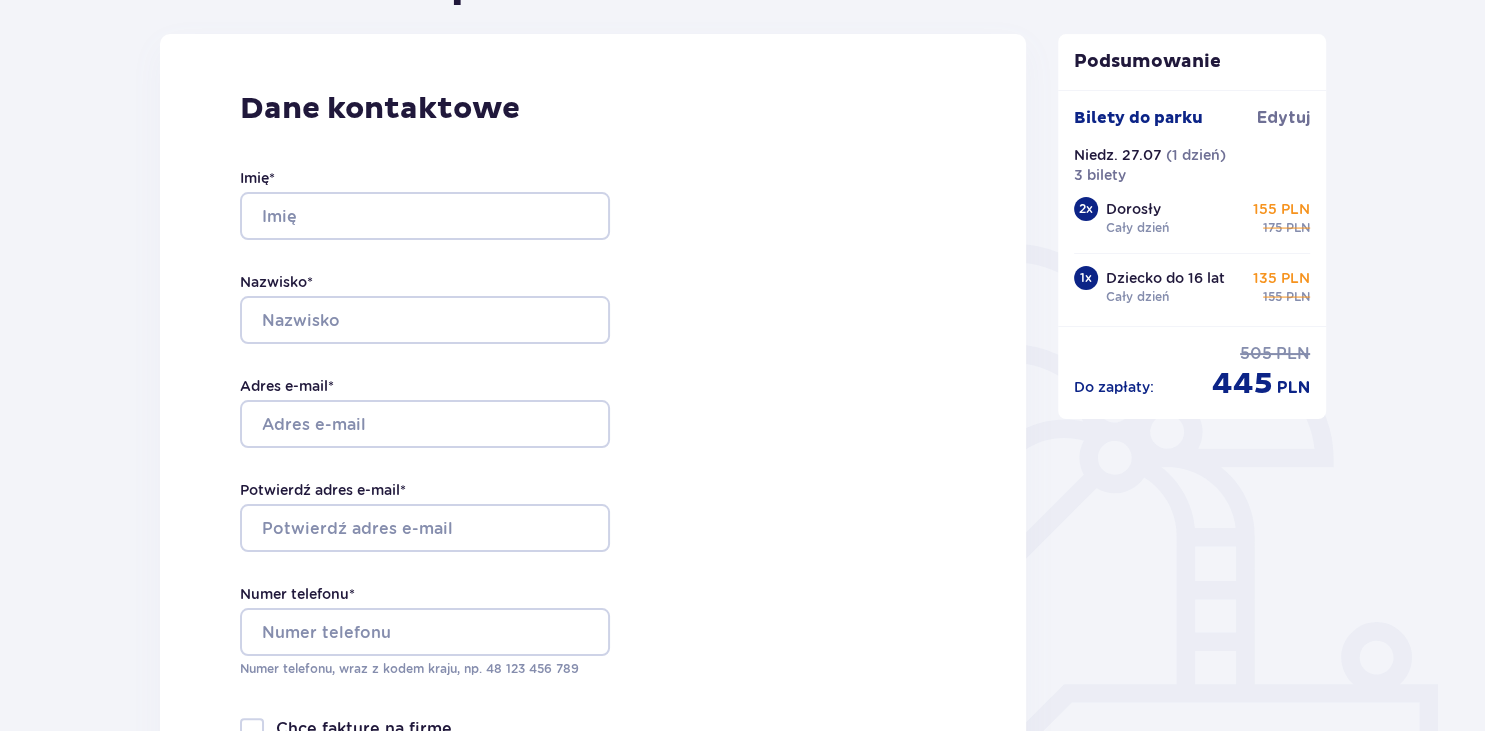 scroll, scrollTop: 316, scrollLeft: 0, axis: vertical 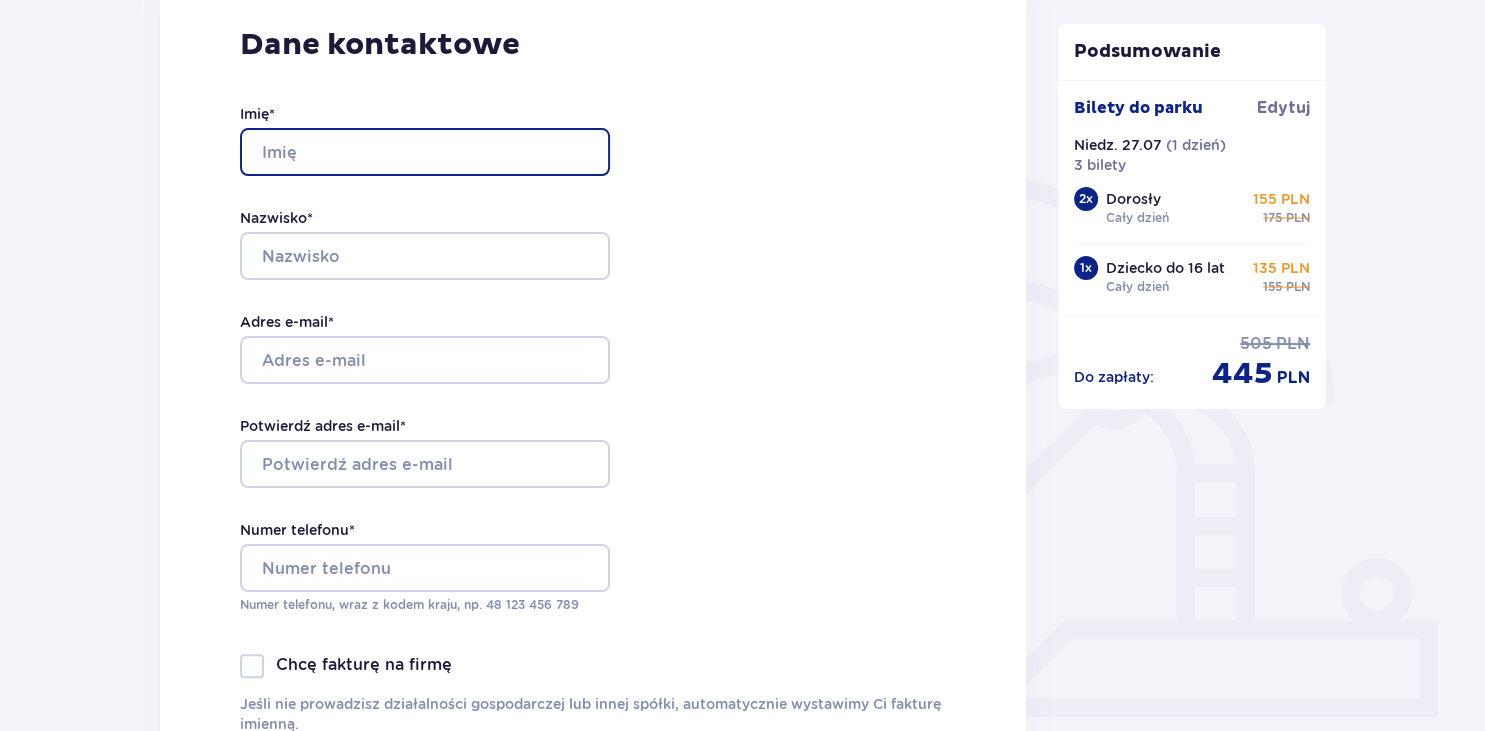 click on "Imię *" at bounding box center (425, 152) 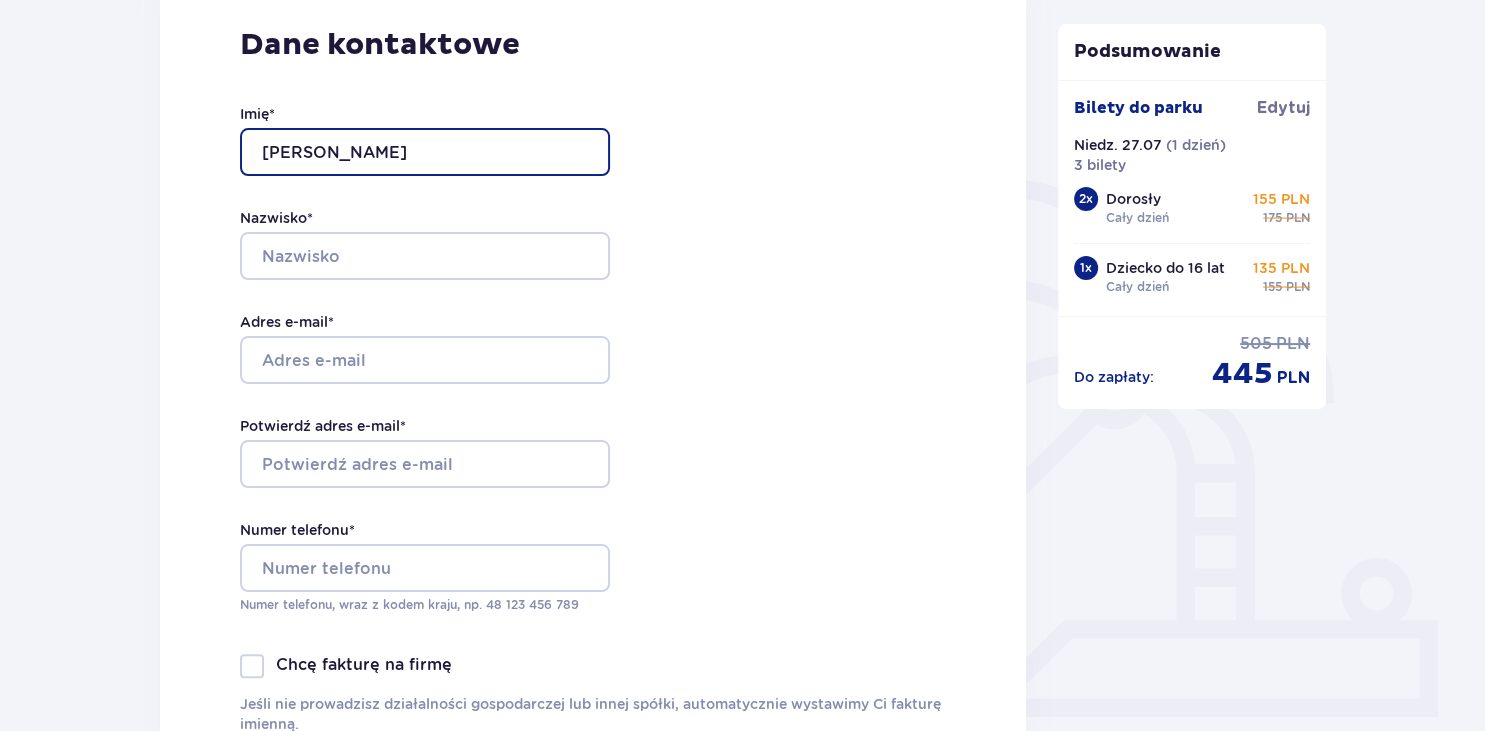 type on "Karolina" 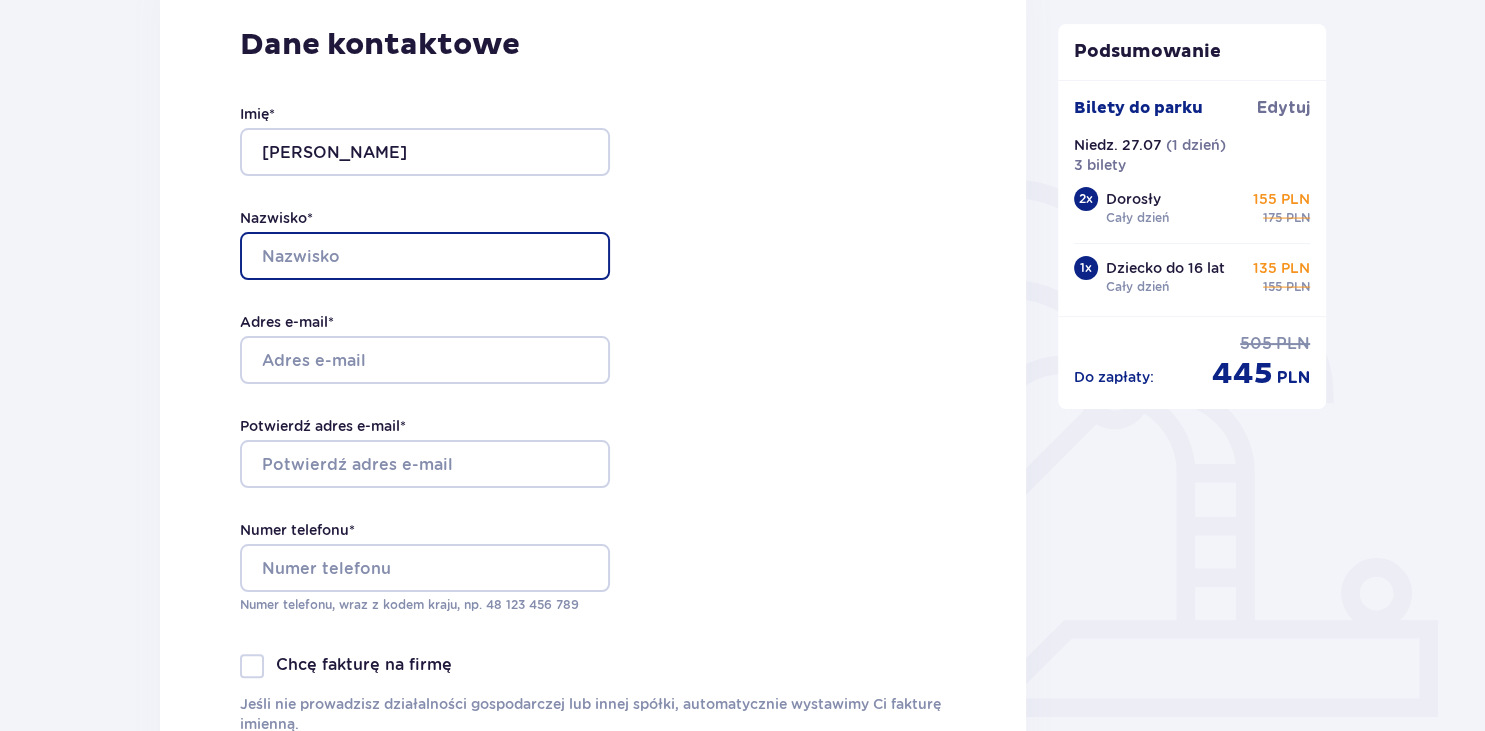 click on "Nazwisko *" at bounding box center (425, 256) 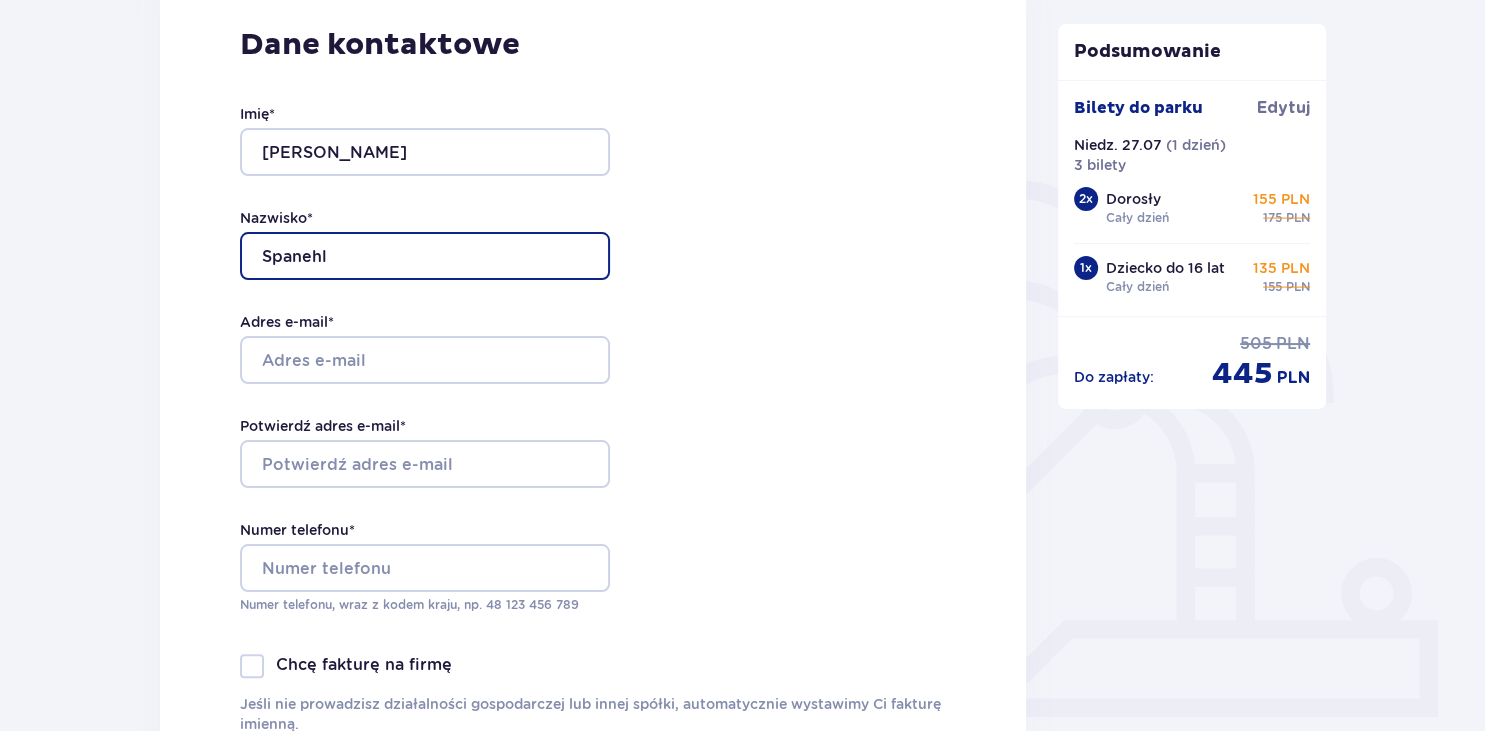 type on "Spanehl" 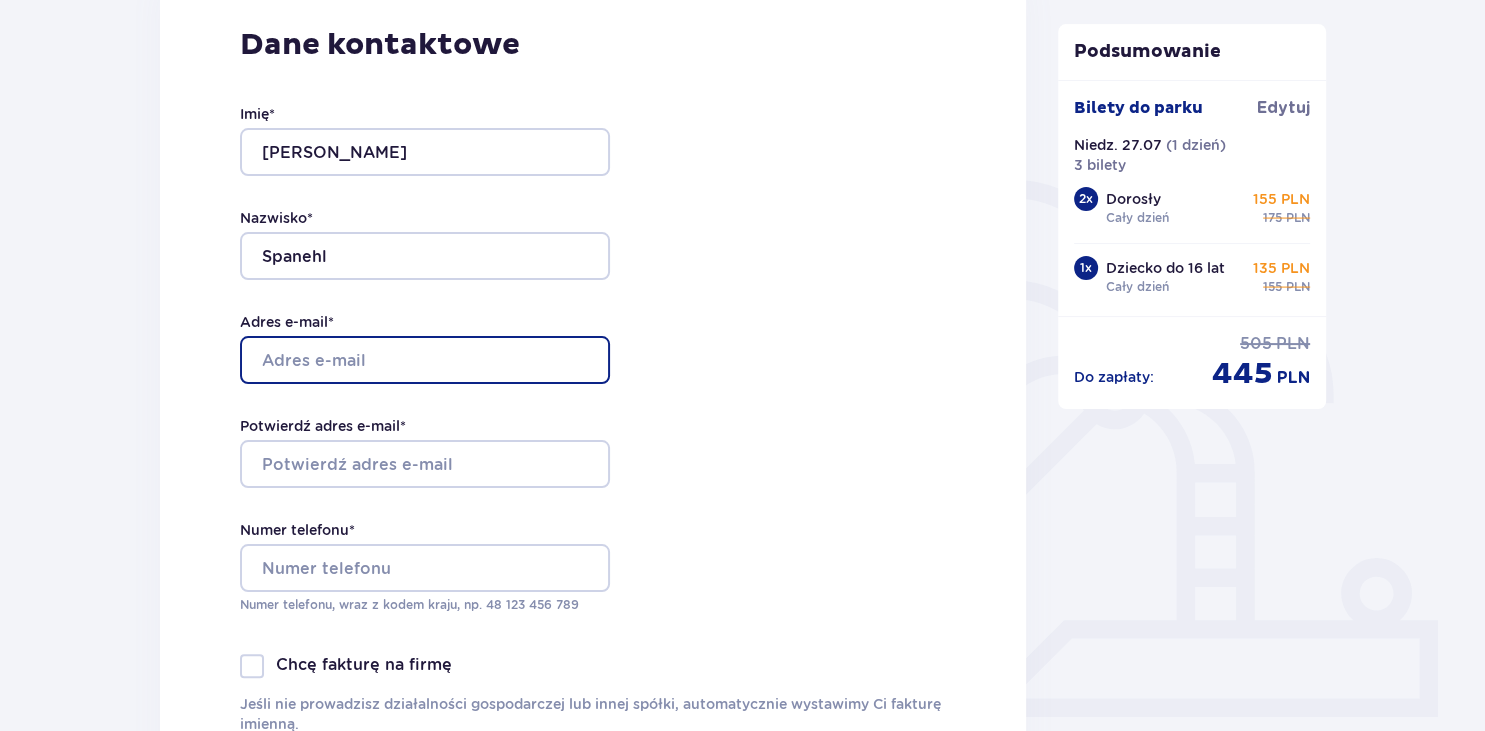 click on "Adres e-mail *" at bounding box center [425, 360] 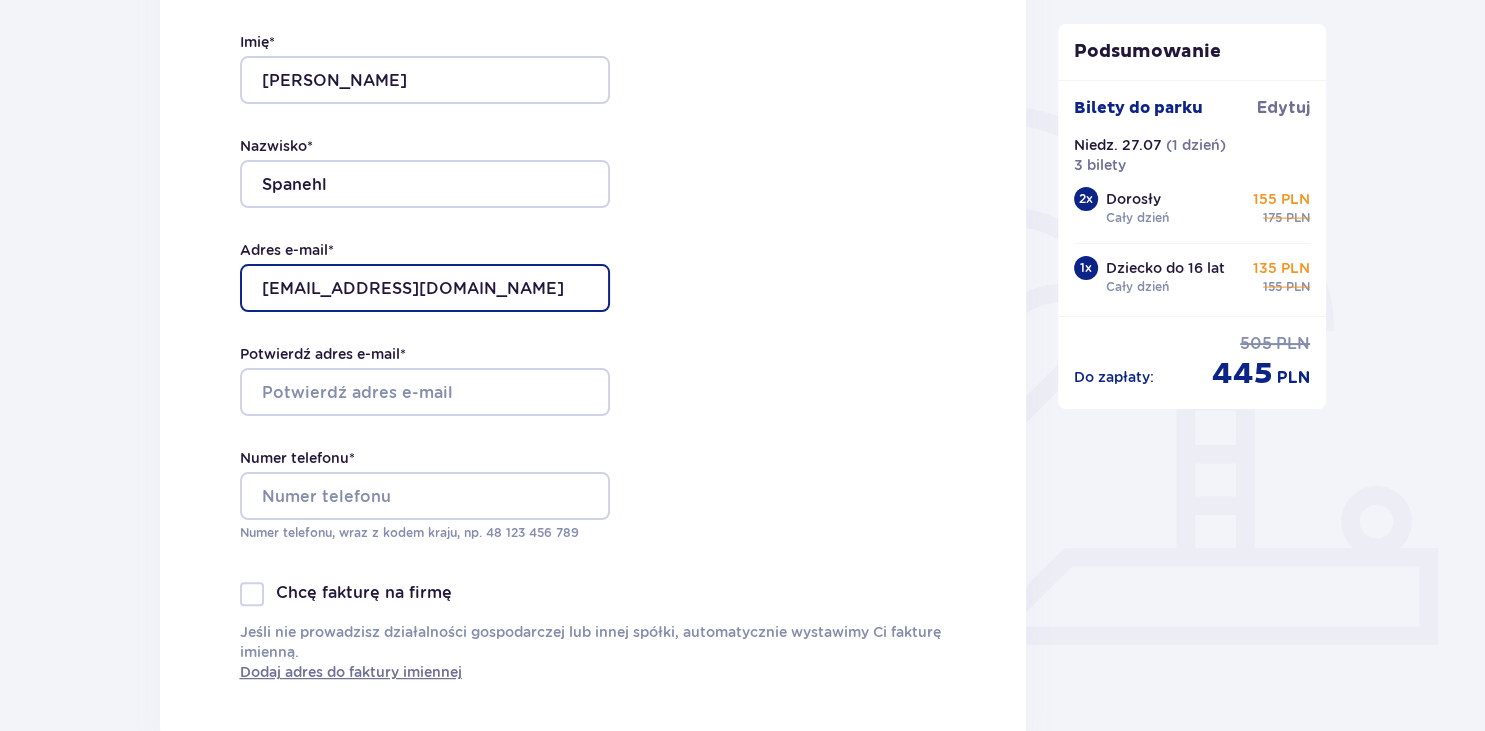 scroll, scrollTop: 422, scrollLeft: 0, axis: vertical 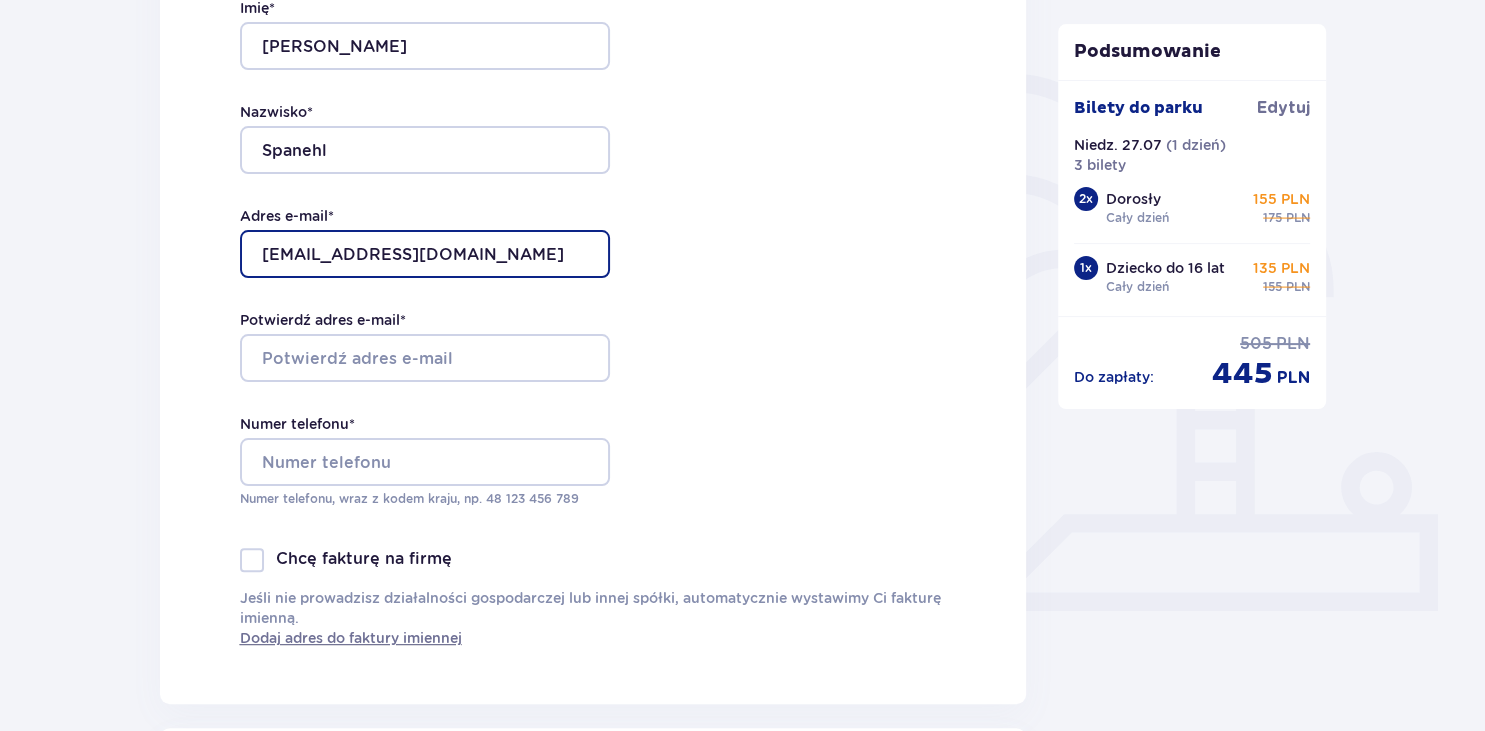 type on "[EMAIL_ADDRESS][DOMAIN_NAME]" 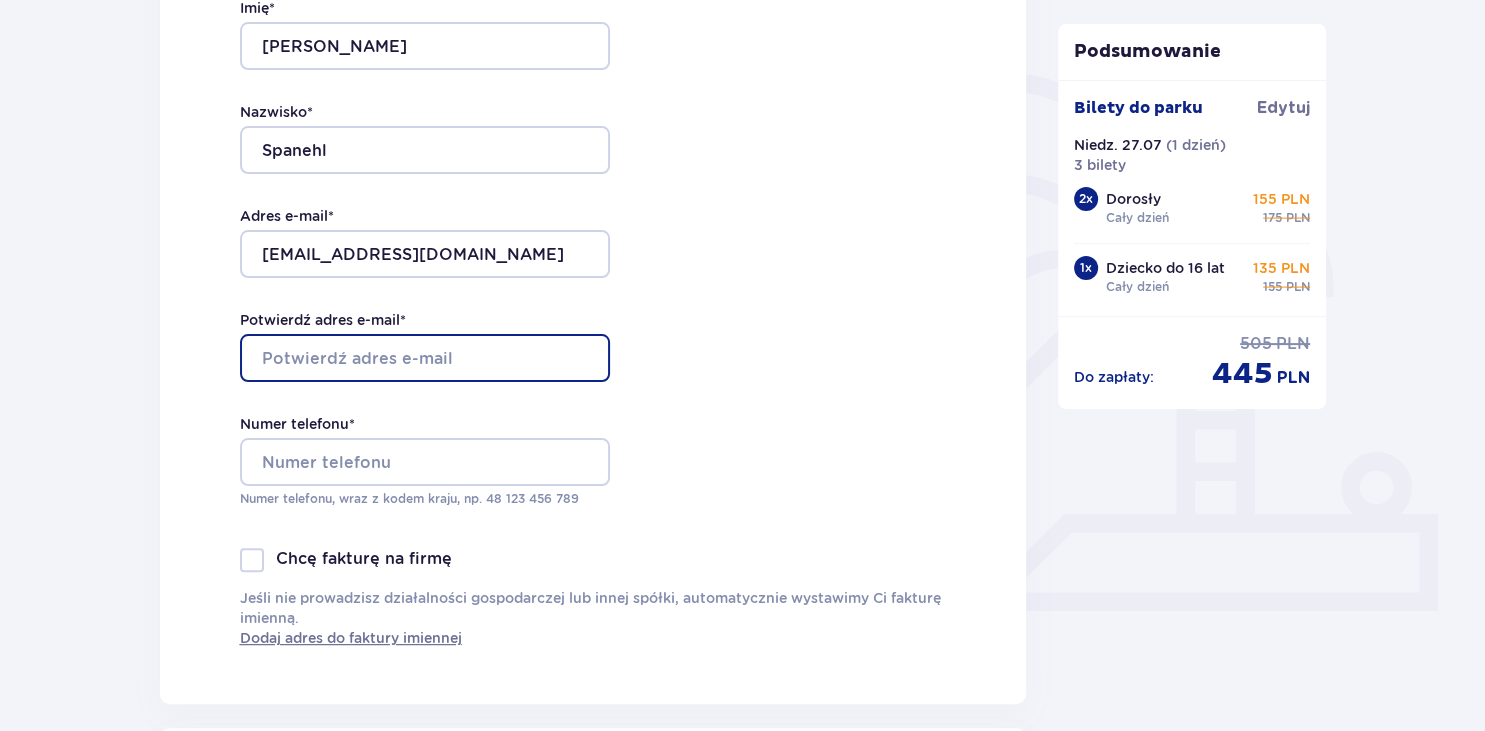 click on "Potwierdź adres e-mail *" at bounding box center (425, 358) 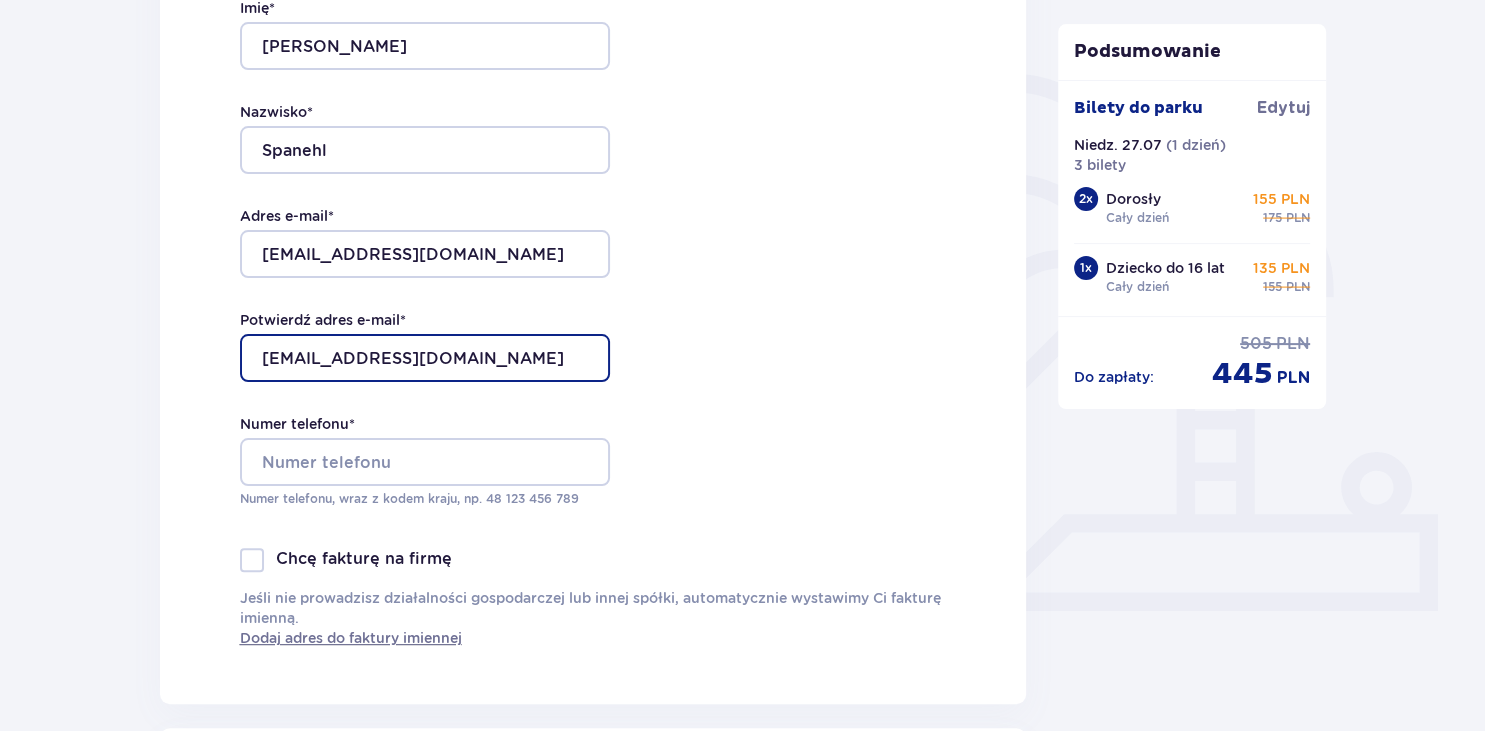 type on "[EMAIL_ADDRESS][DOMAIN_NAME]" 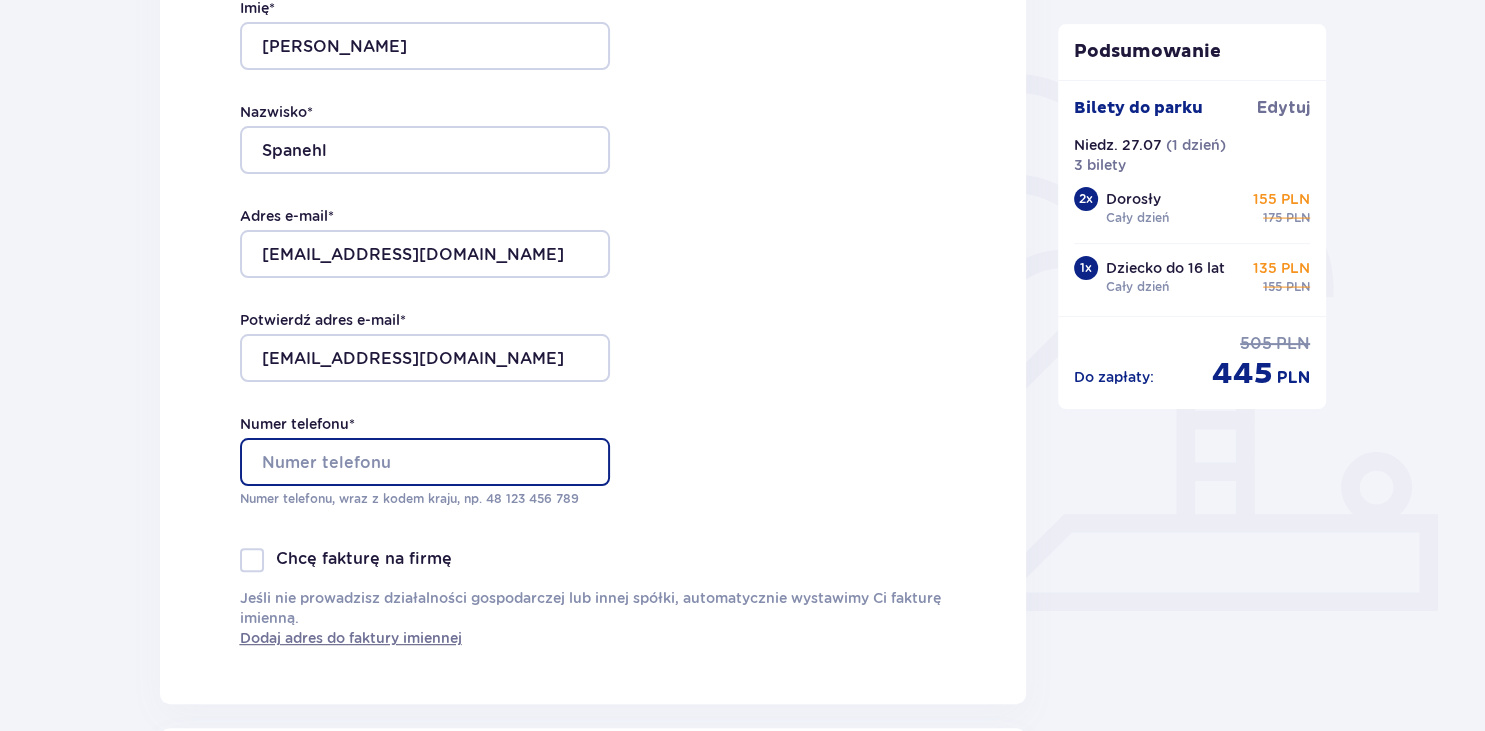 click on "Numer telefonu *" at bounding box center (425, 462) 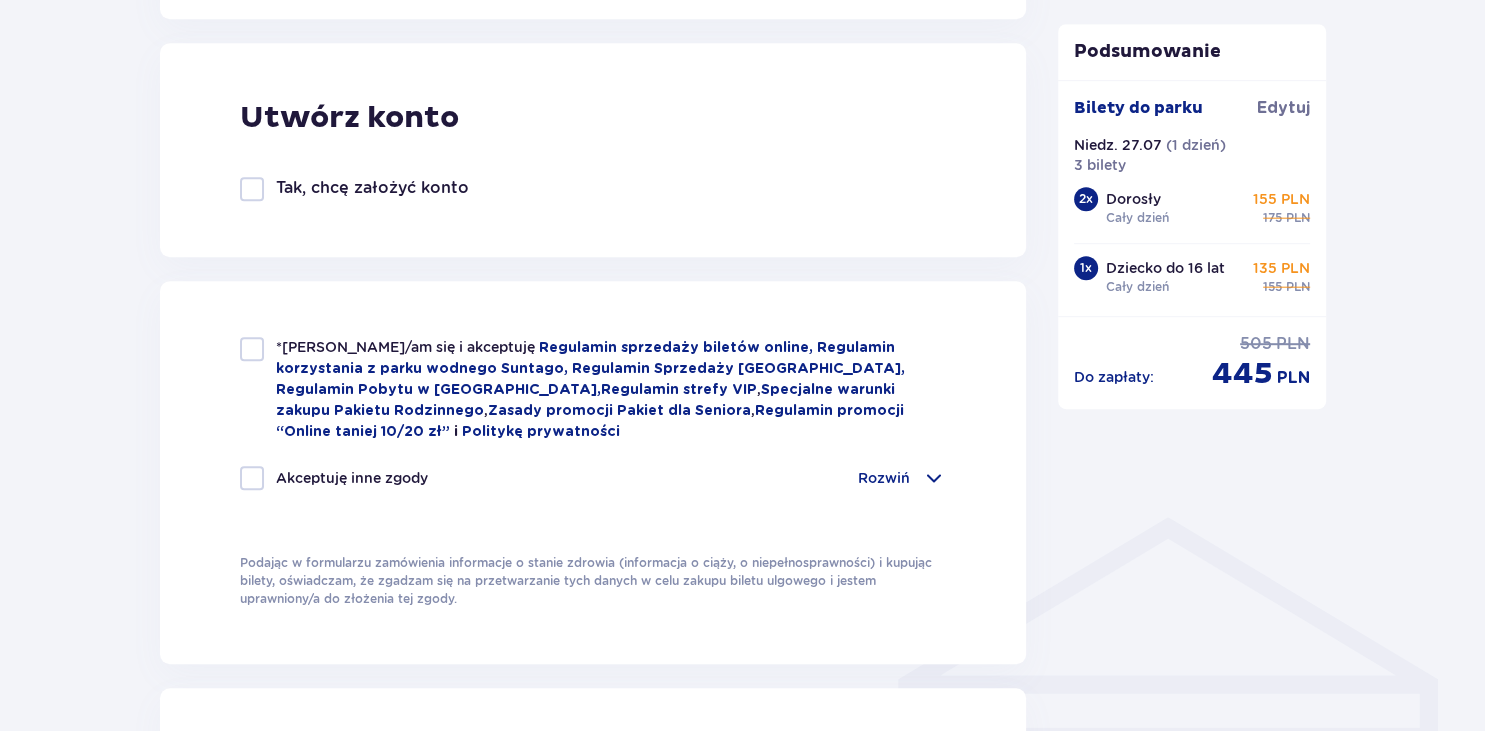scroll, scrollTop: 1161, scrollLeft: 0, axis: vertical 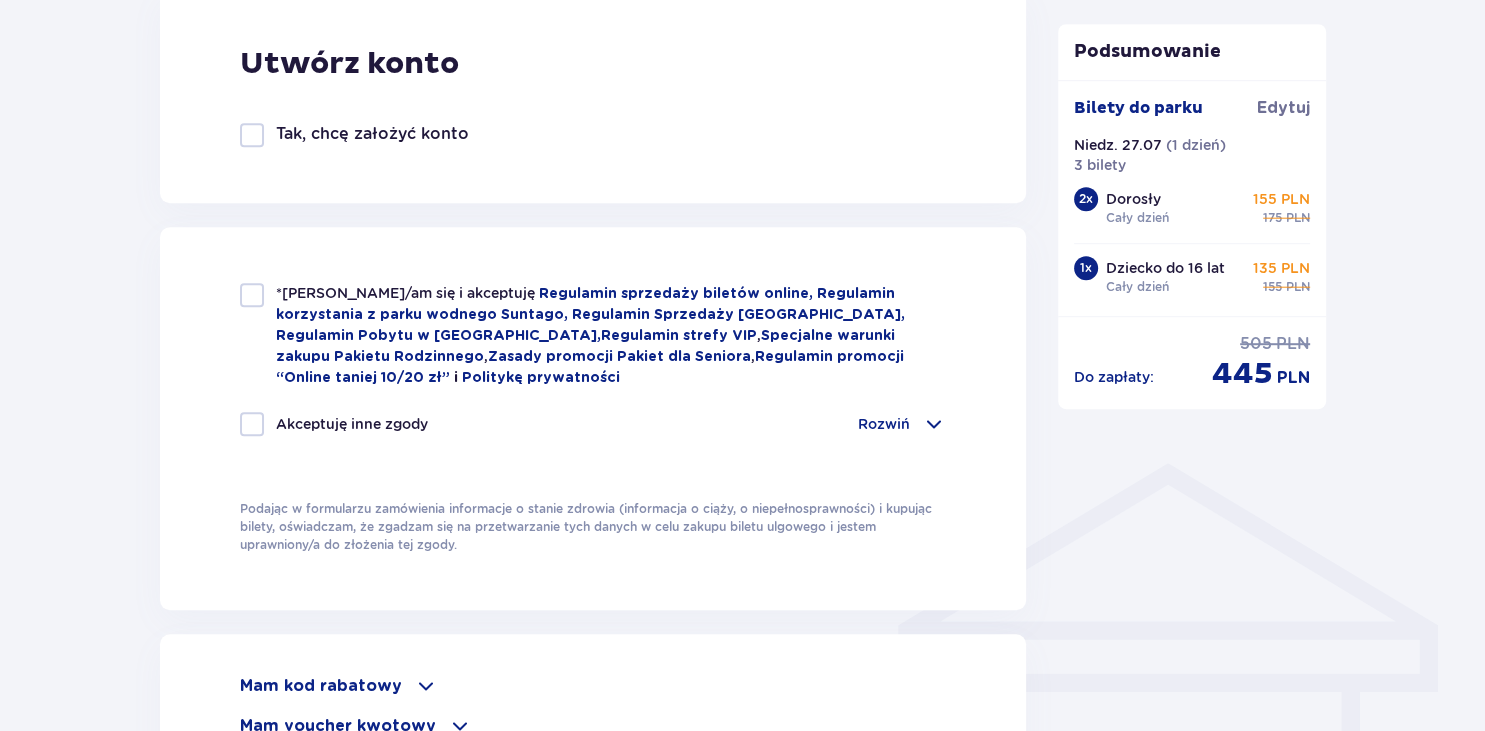 type on "575855013" 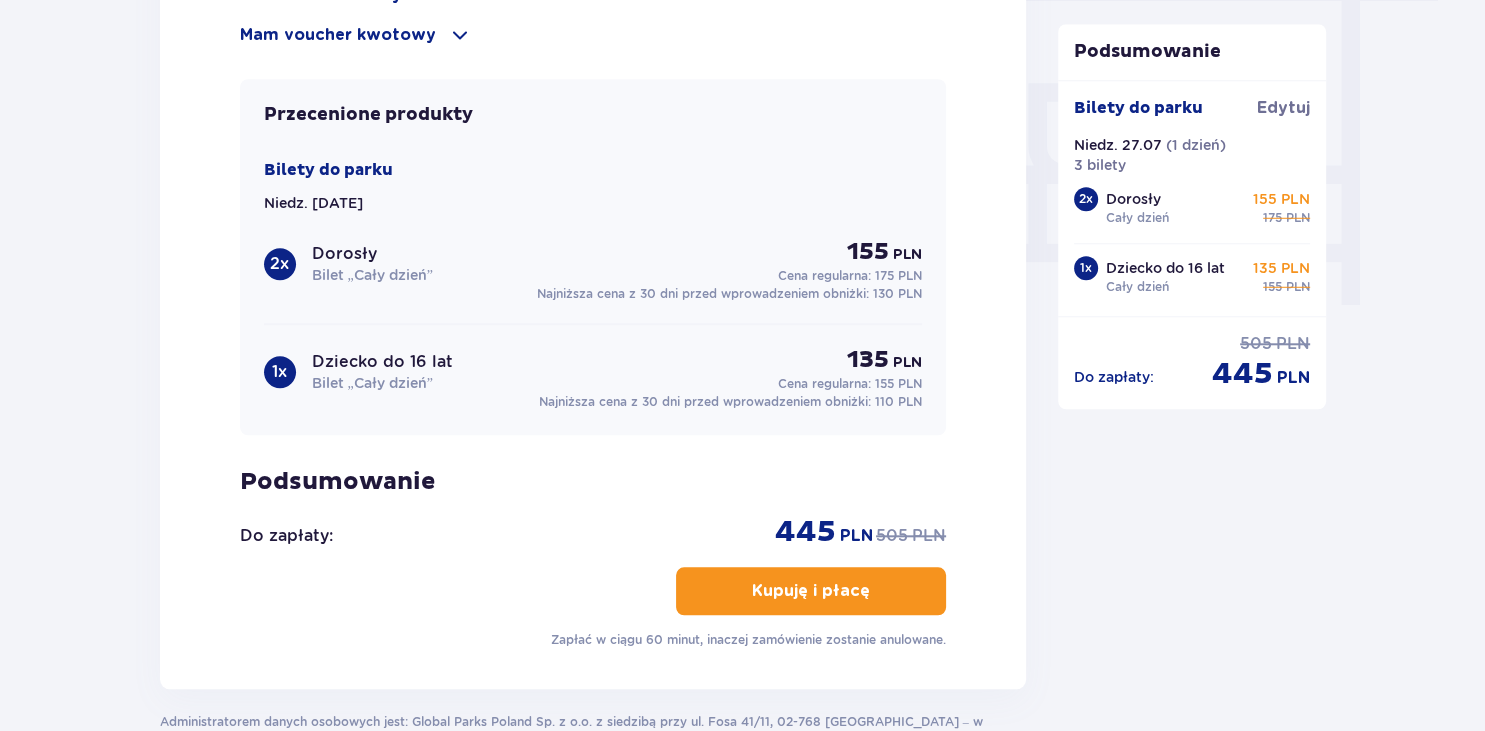 scroll, scrollTop: 1900, scrollLeft: 0, axis: vertical 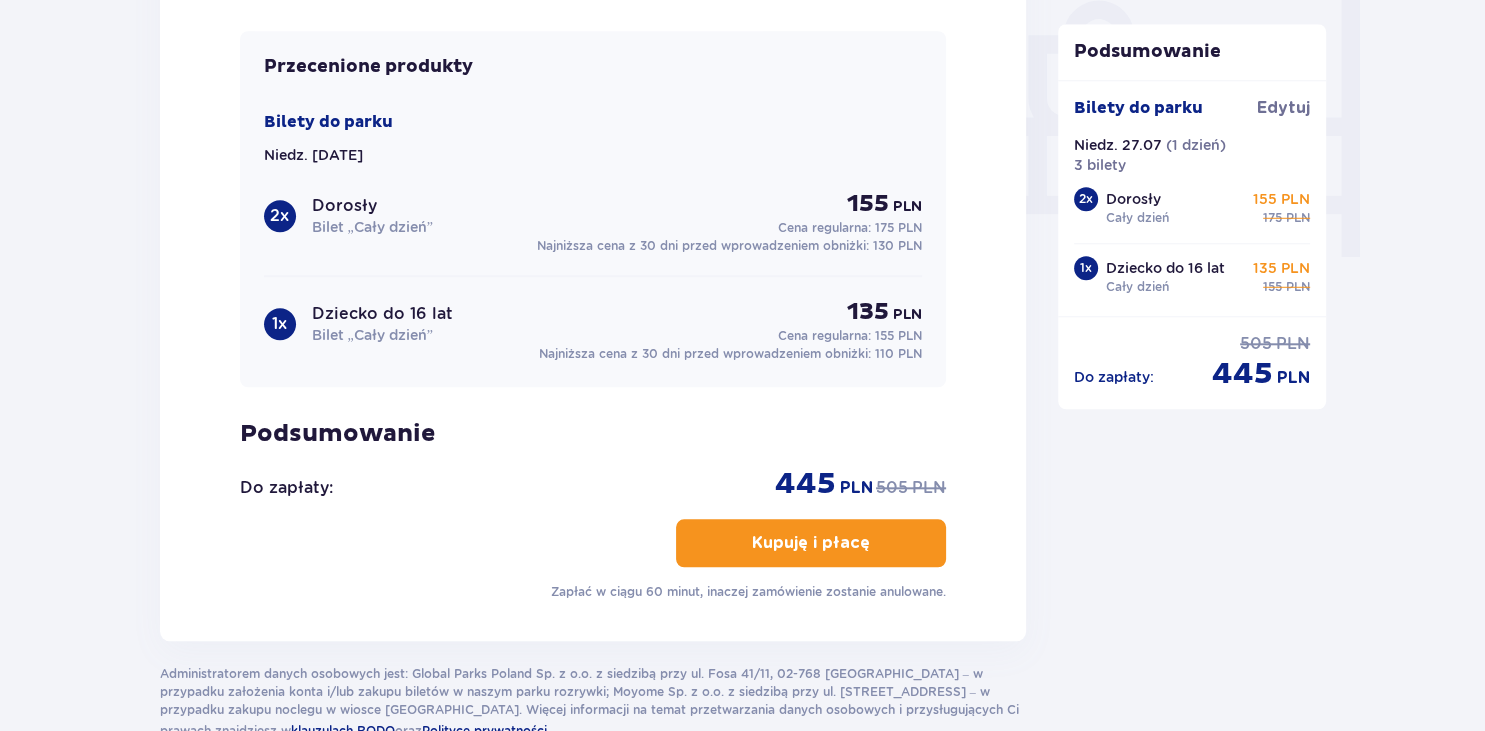 click on "Kupuję i płacę" at bounding box center [811, 543] 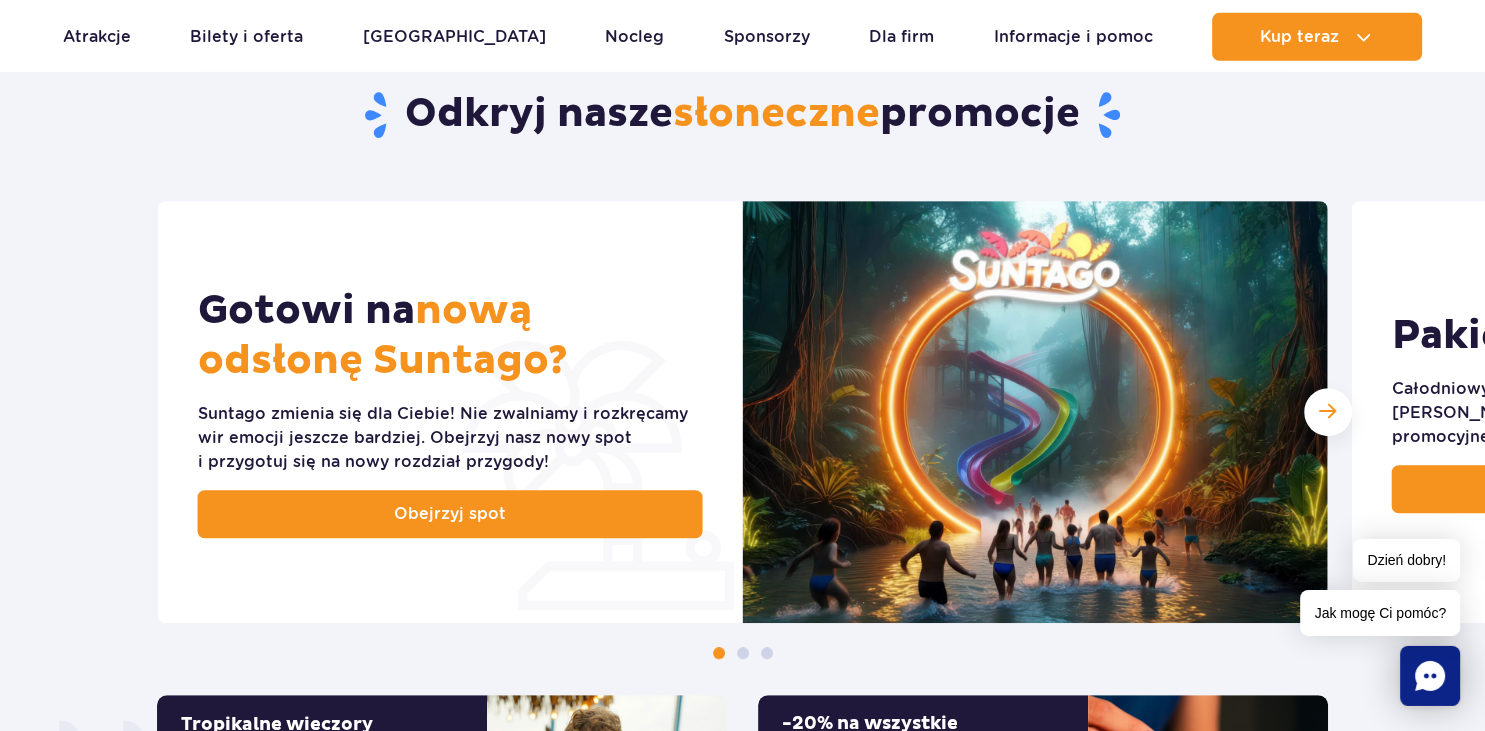 scroll, scrollTop: 844, scrollLeft: 0, axis: vertical 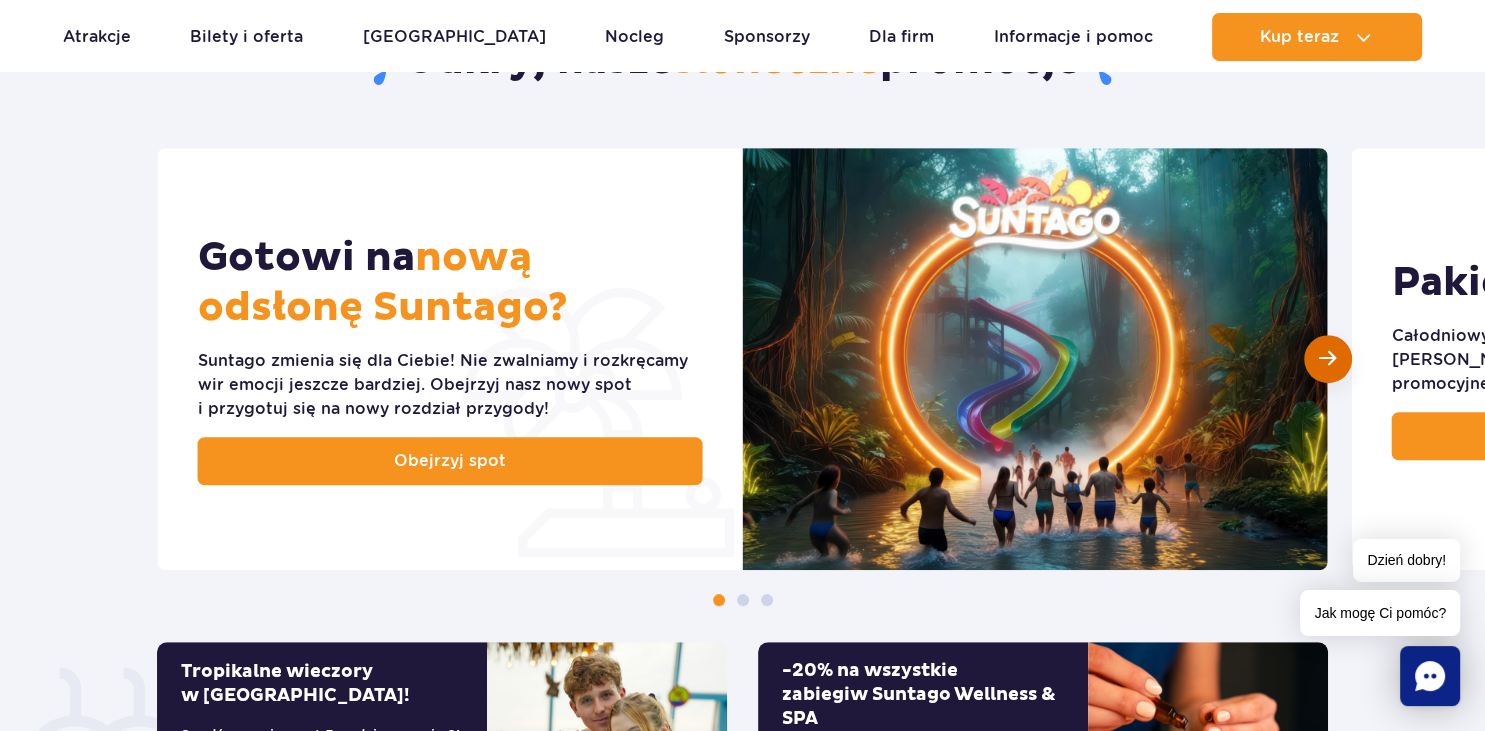 click at bounding box center [1328, 359] 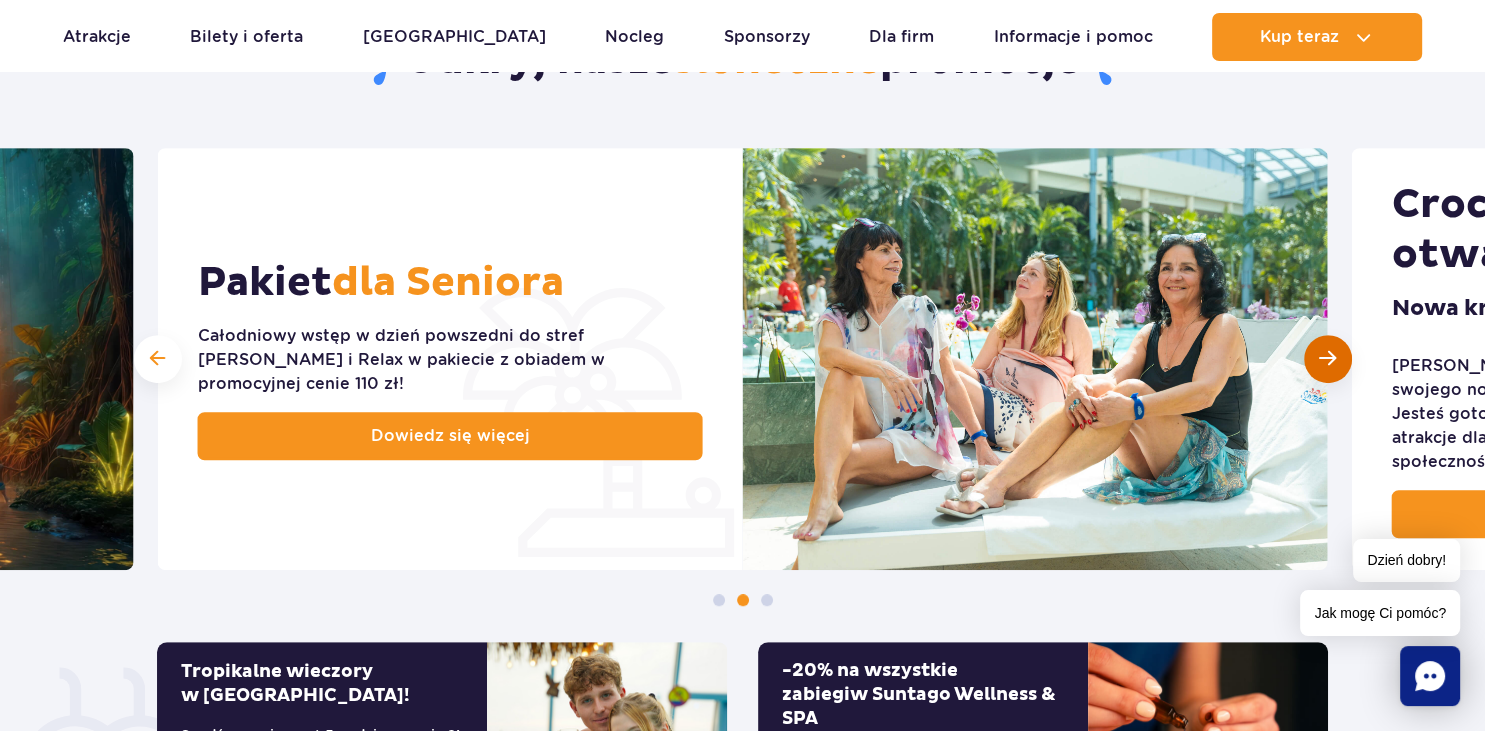 click at bounding box center (1328, 359) 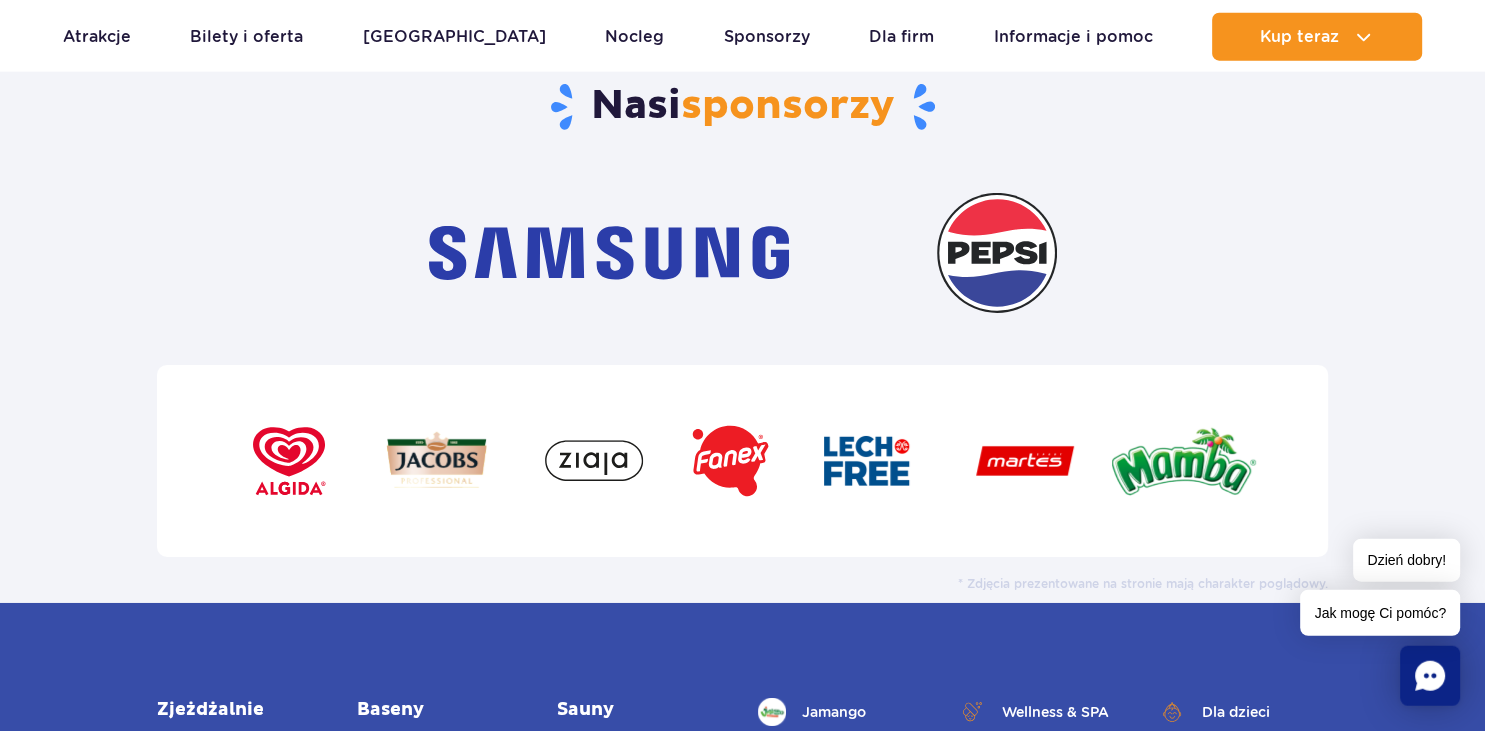 scroll, scrollTop: 6441, scrollLeft: 0, axis: vertical 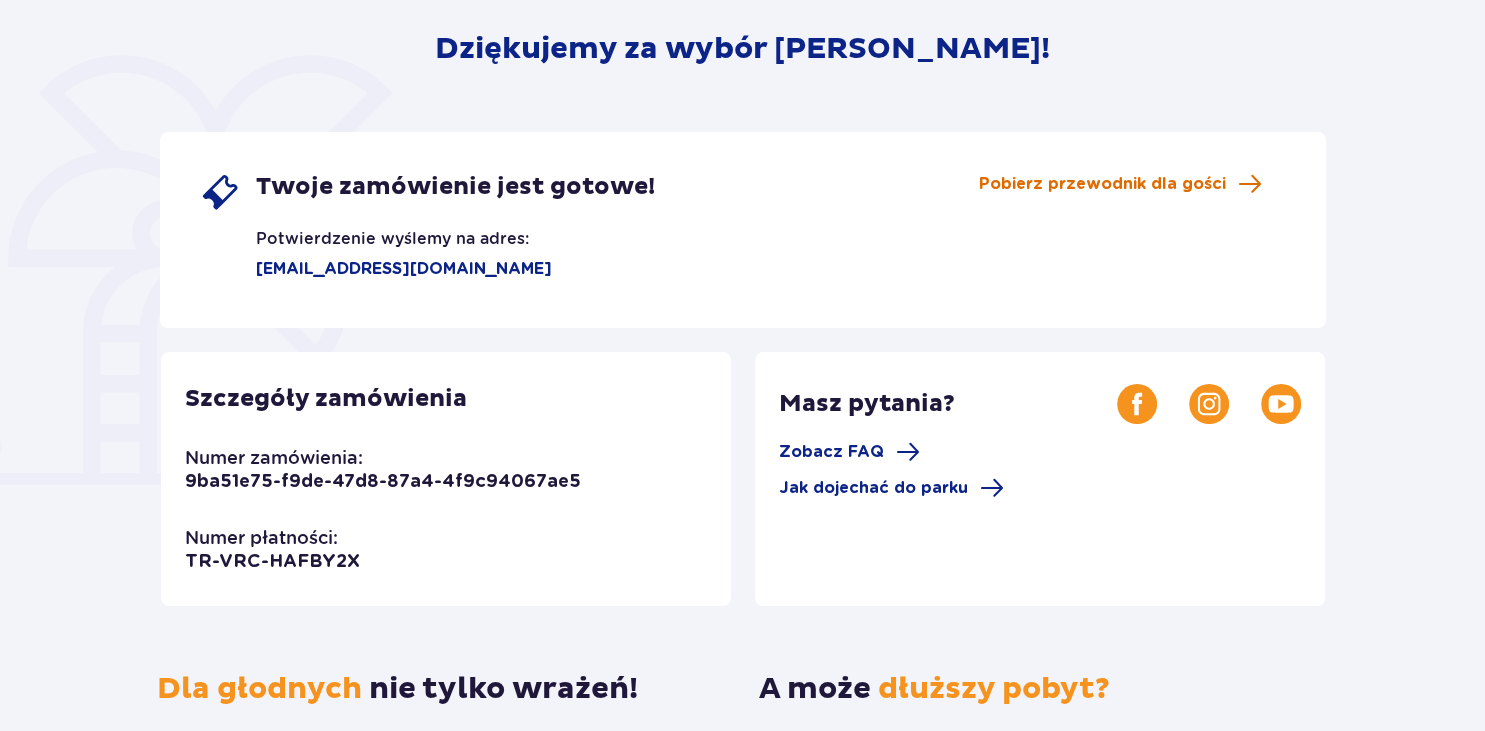click on "Pobierz przewodnik dla gości" at bounding box center (1102, 184) 